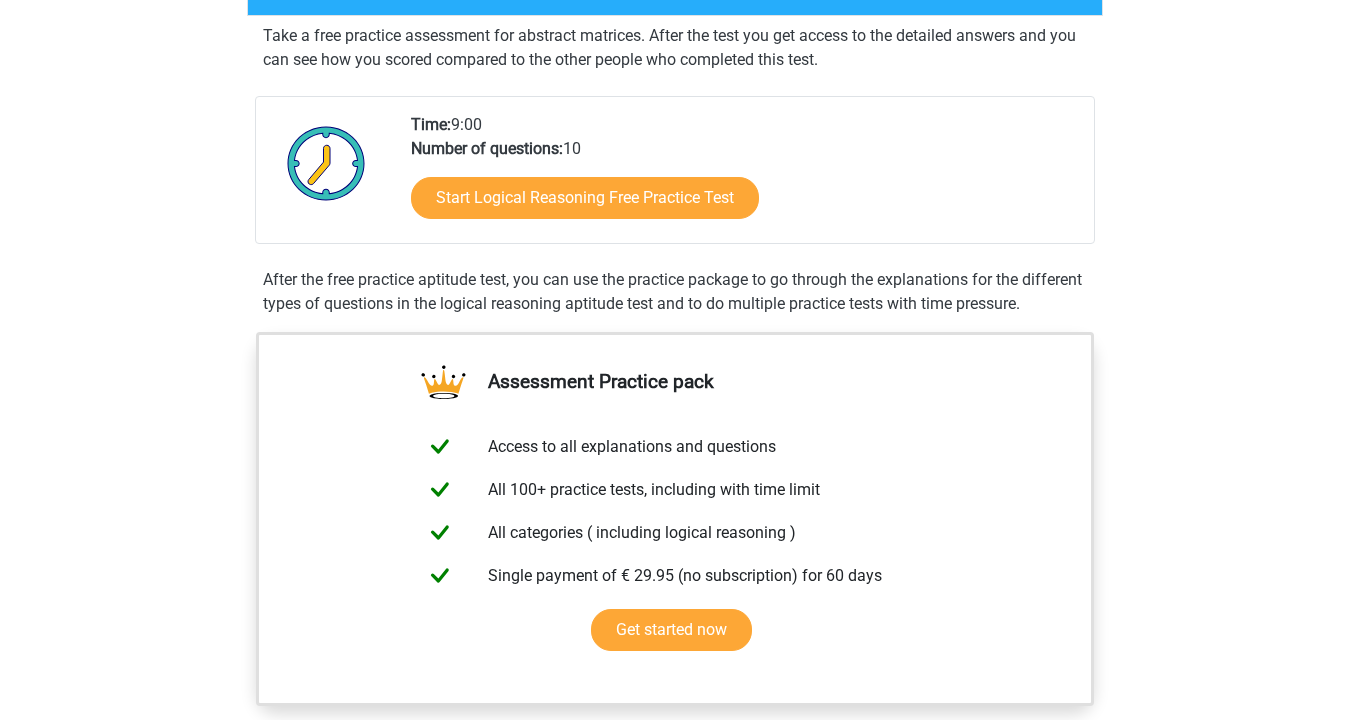 scroll, scrollTop: 381, scrollLeft: 0, axis: vertical 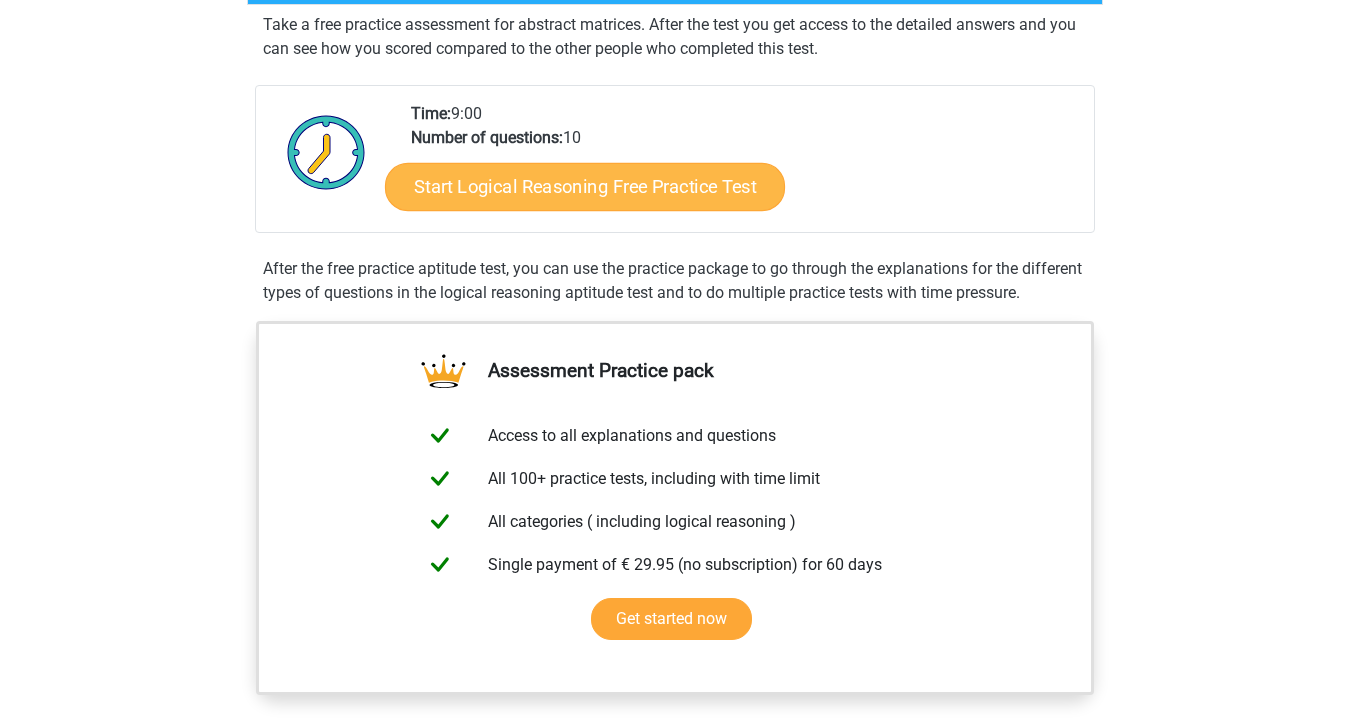 click on "Start Logical Reasoning
Free Practice Test" at bounding box center (585, 186) 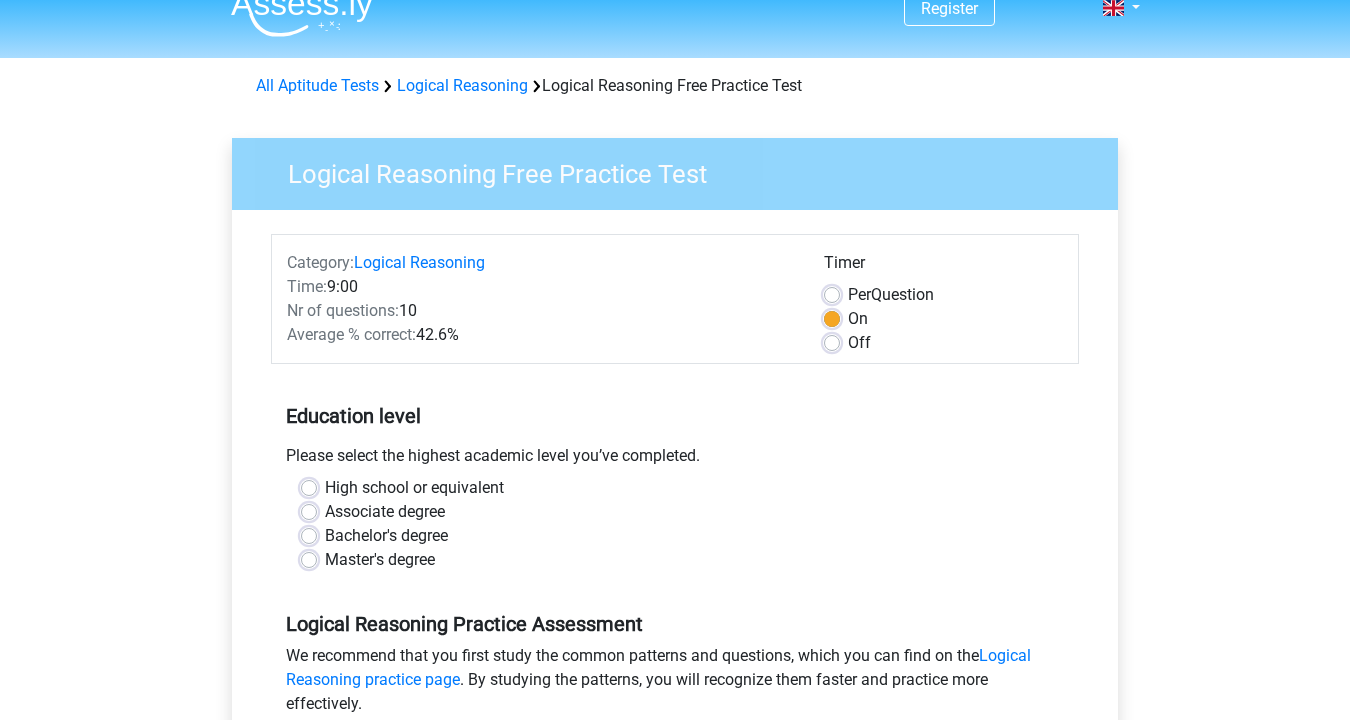 scroll, scrollTop: 87, scrollLeft: 0, axis: vertical 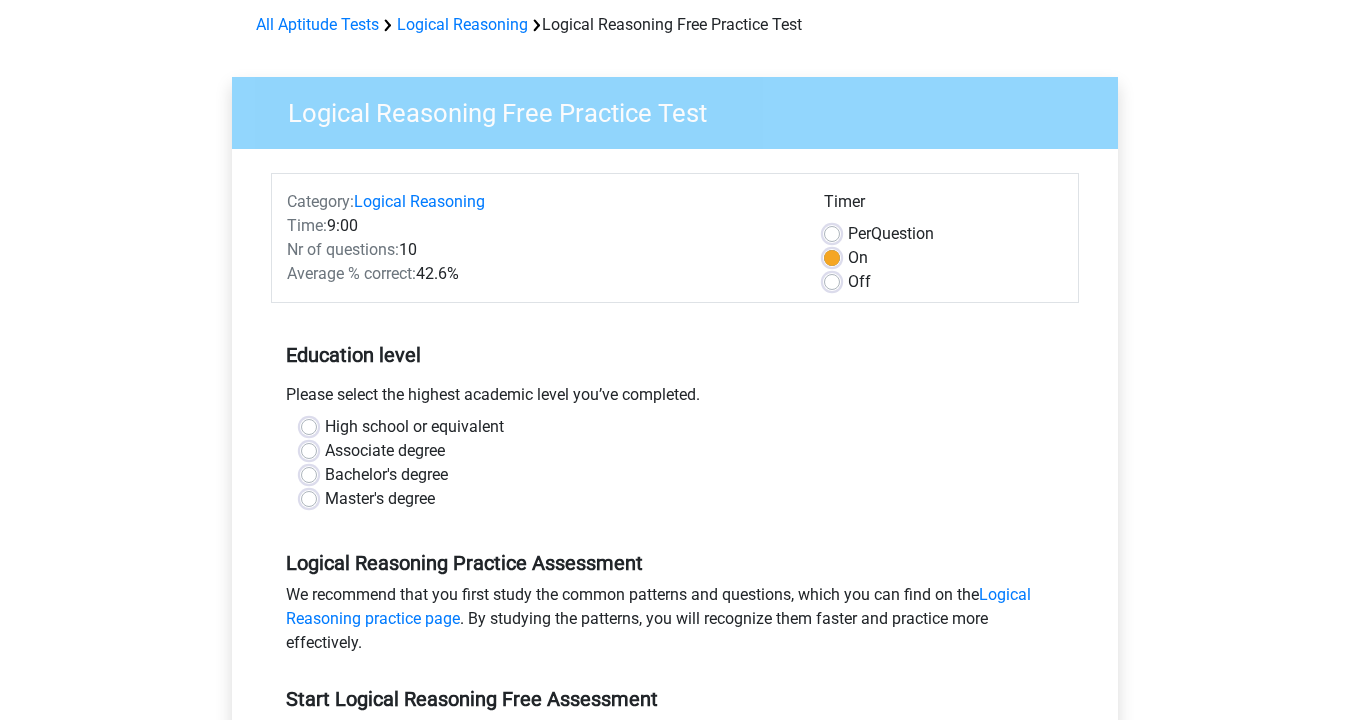 click on "Master's degree" at bounding box center [380, 499] 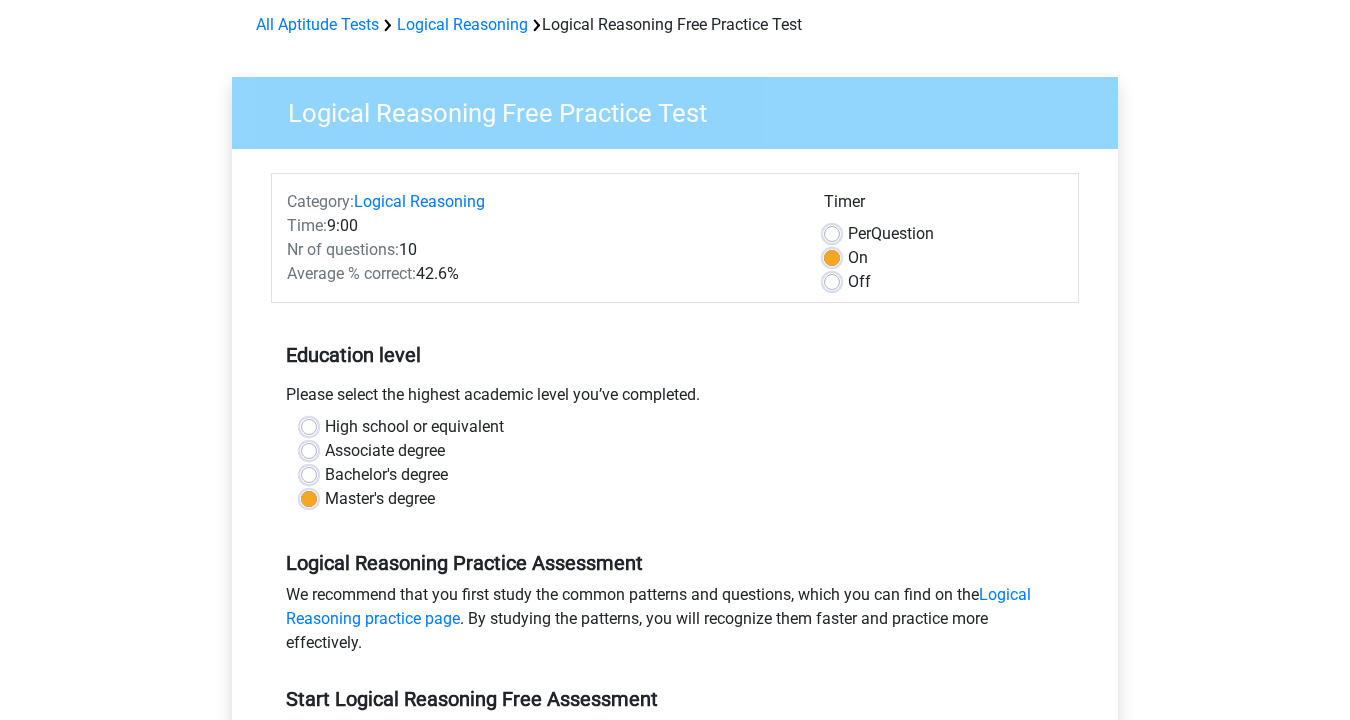 scroll, scrollTop: 431, scrollLeft: 0, axis: vertical 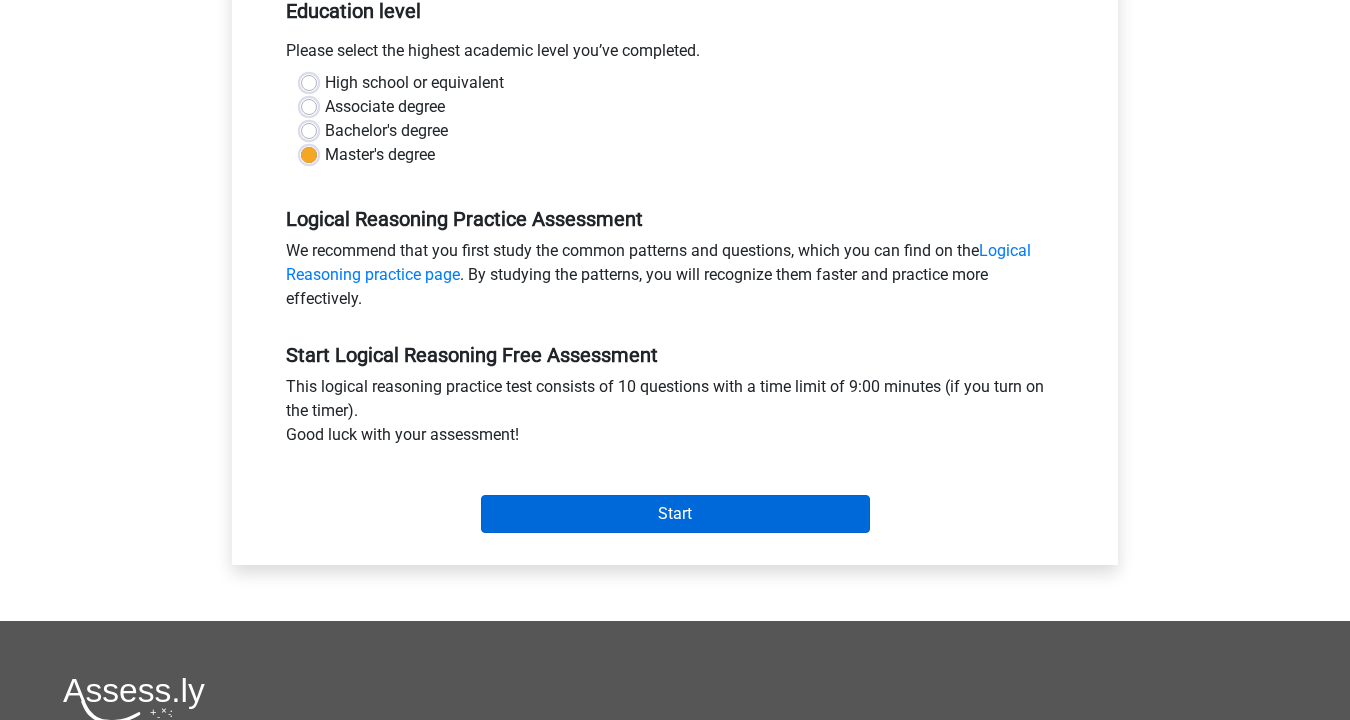 click on "Start" at bounding box center [675, 514] 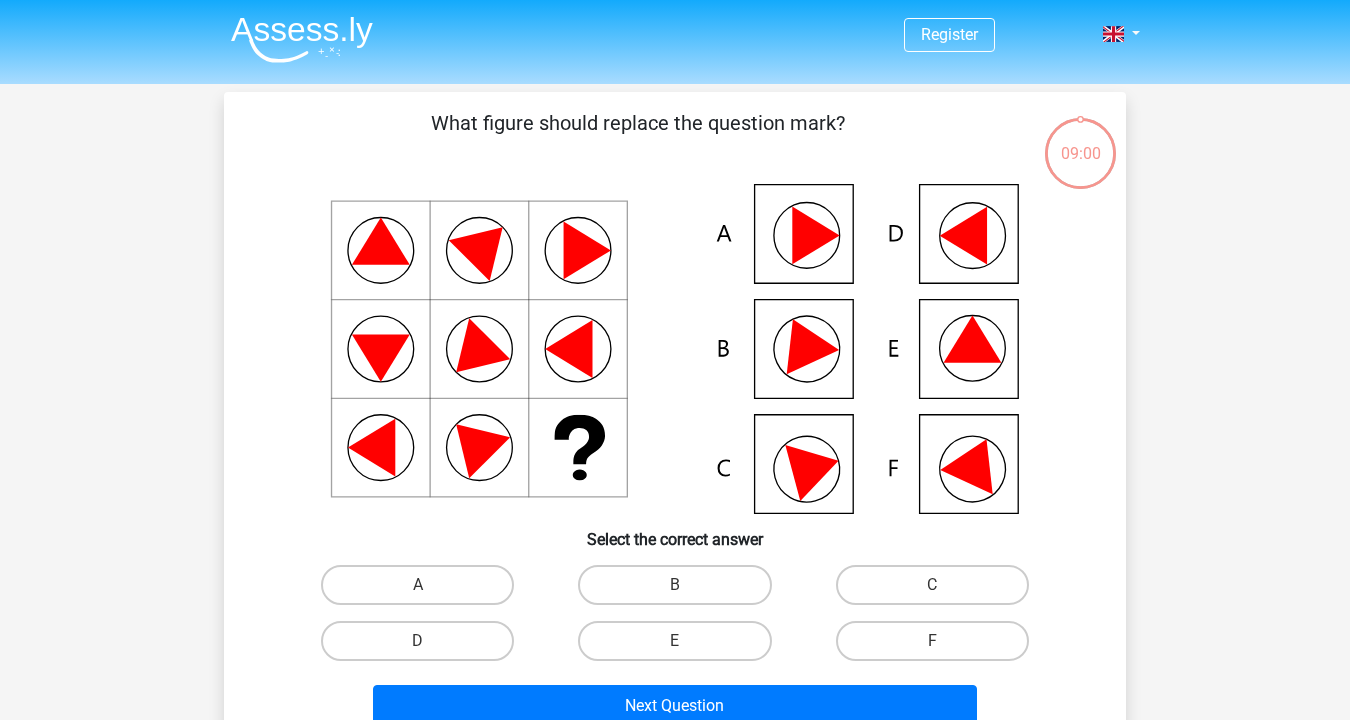 scroll, scrollTop: 0, scrollLeft: 0, axis: both 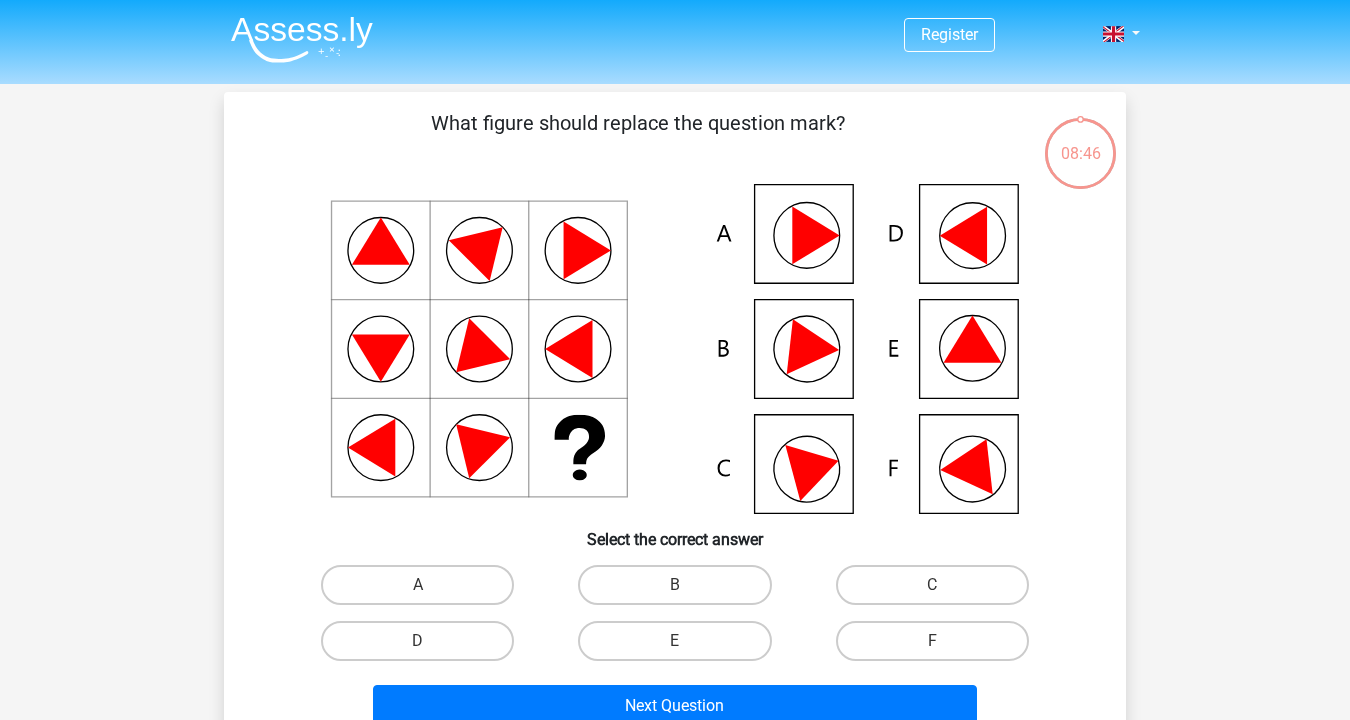 click 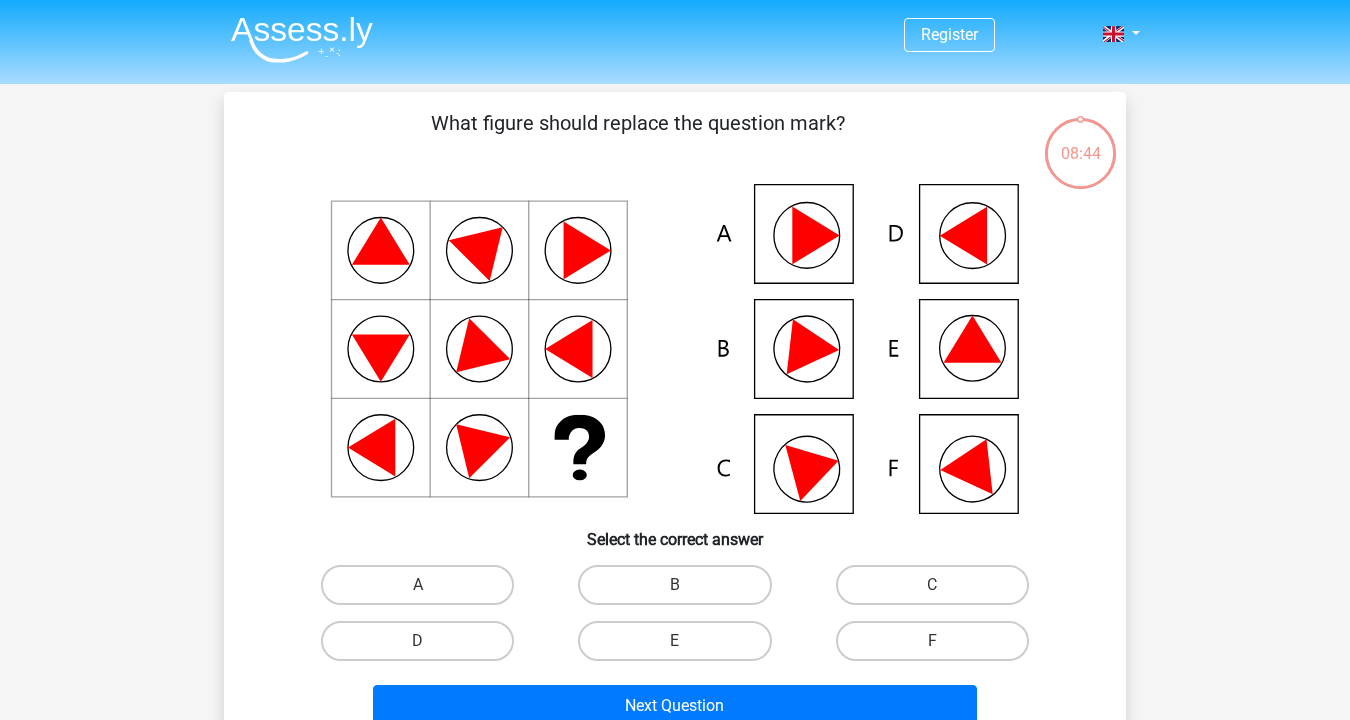 click 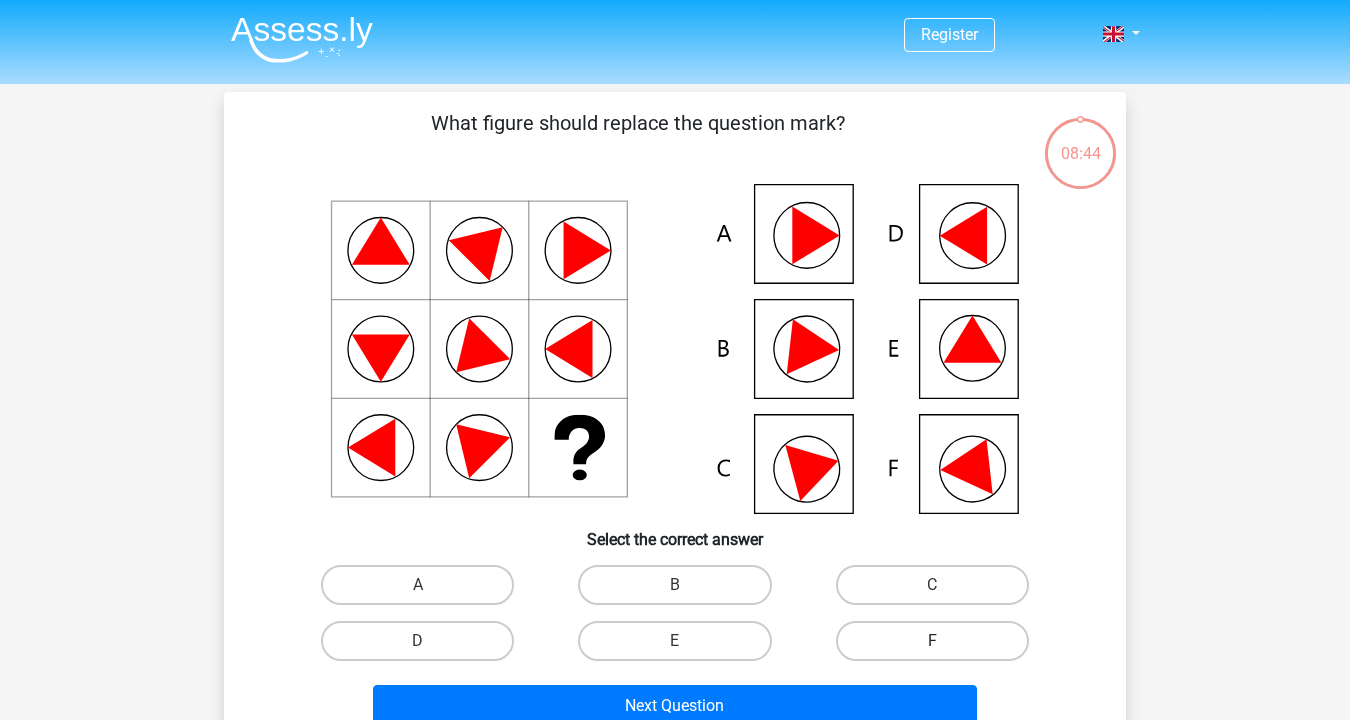 click on "F" at bounding box center [932, 641] 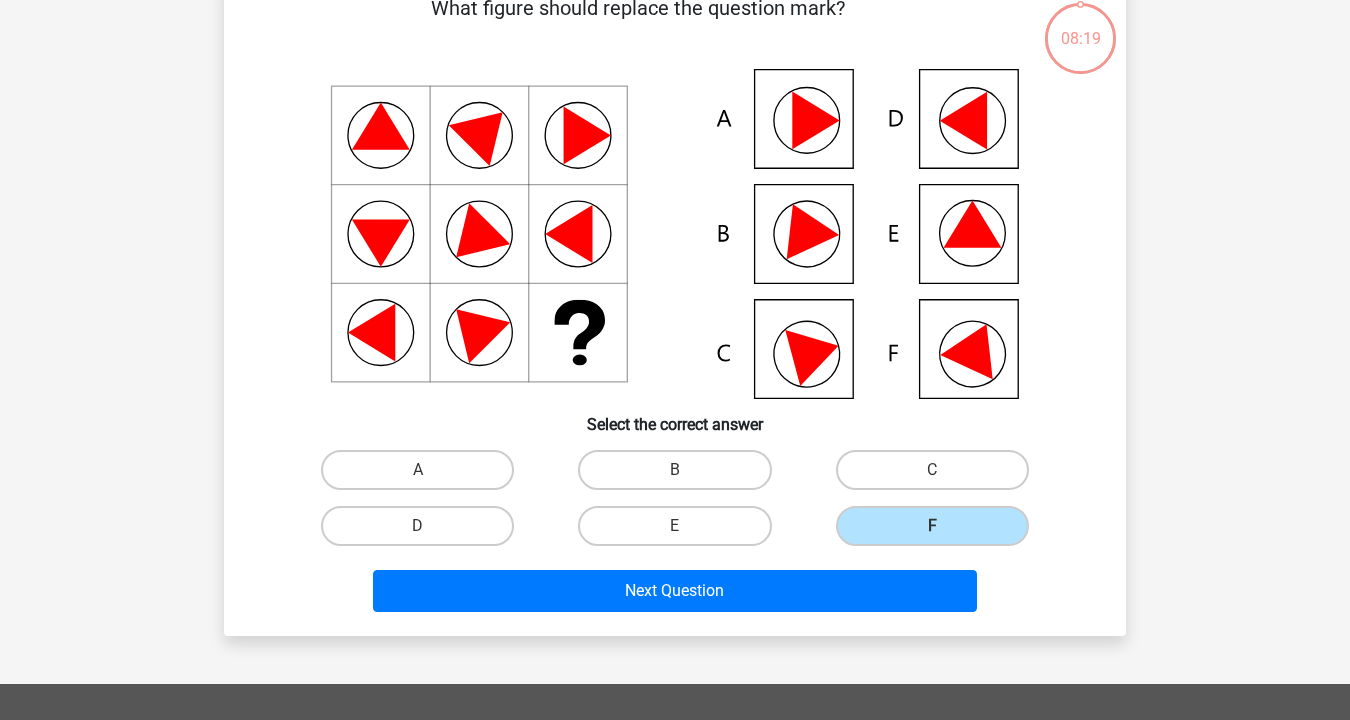 scroll, scrollTop: 82, scrollLeft: 0, axis: vertical 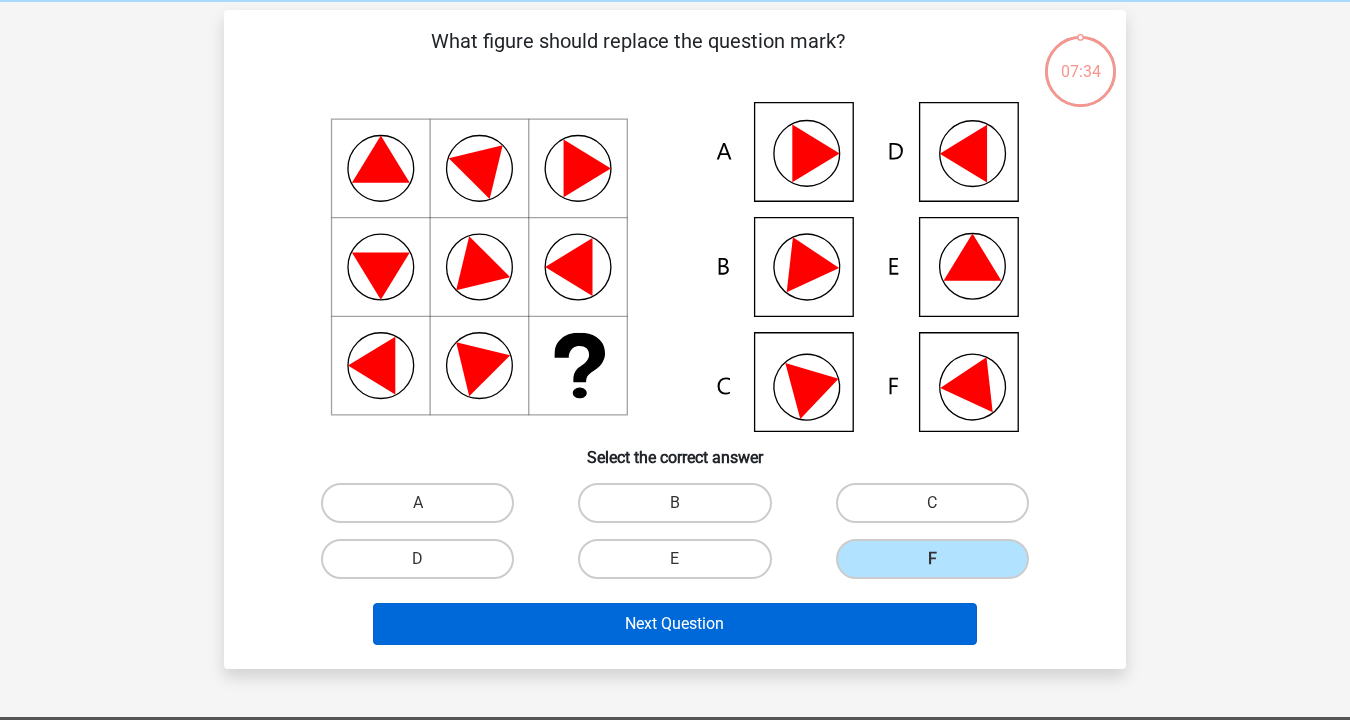 click on "Next Question" at bounding box center (675, 624) 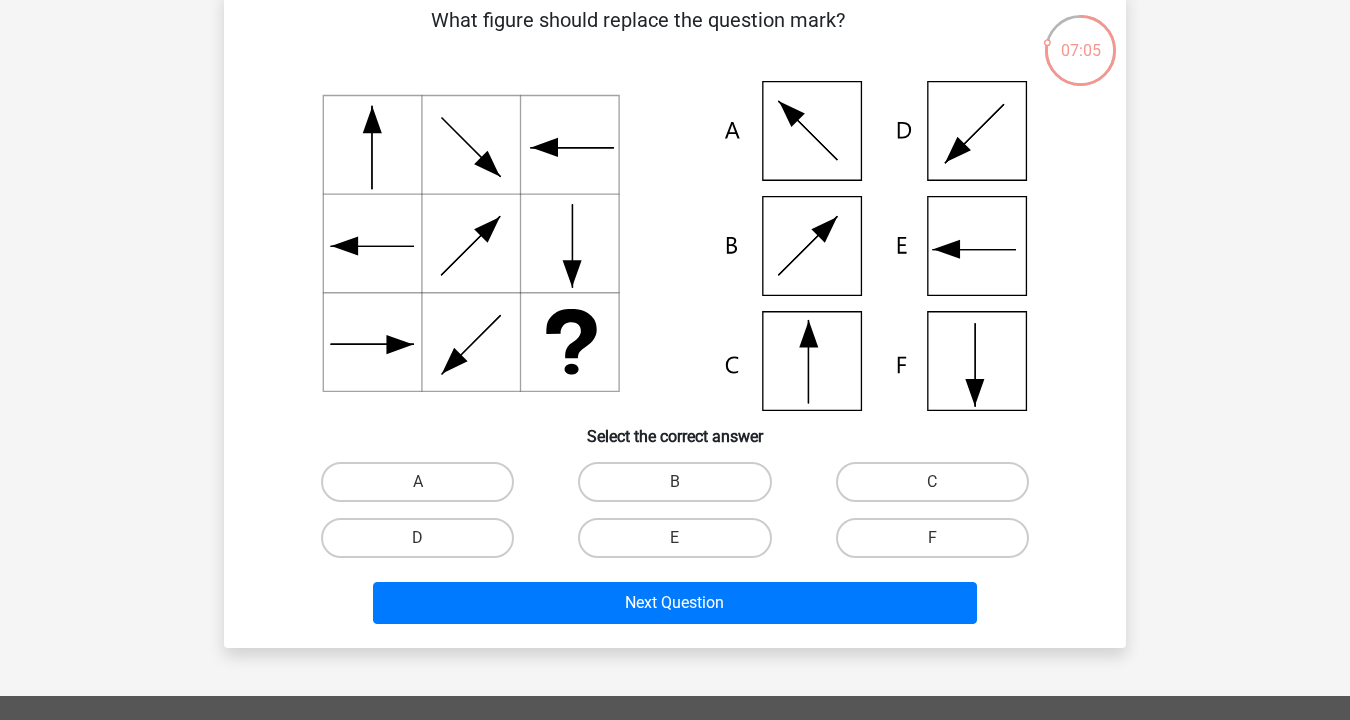 scroll, scrollTop: 78, scrollLeft: 0, axis: vertical 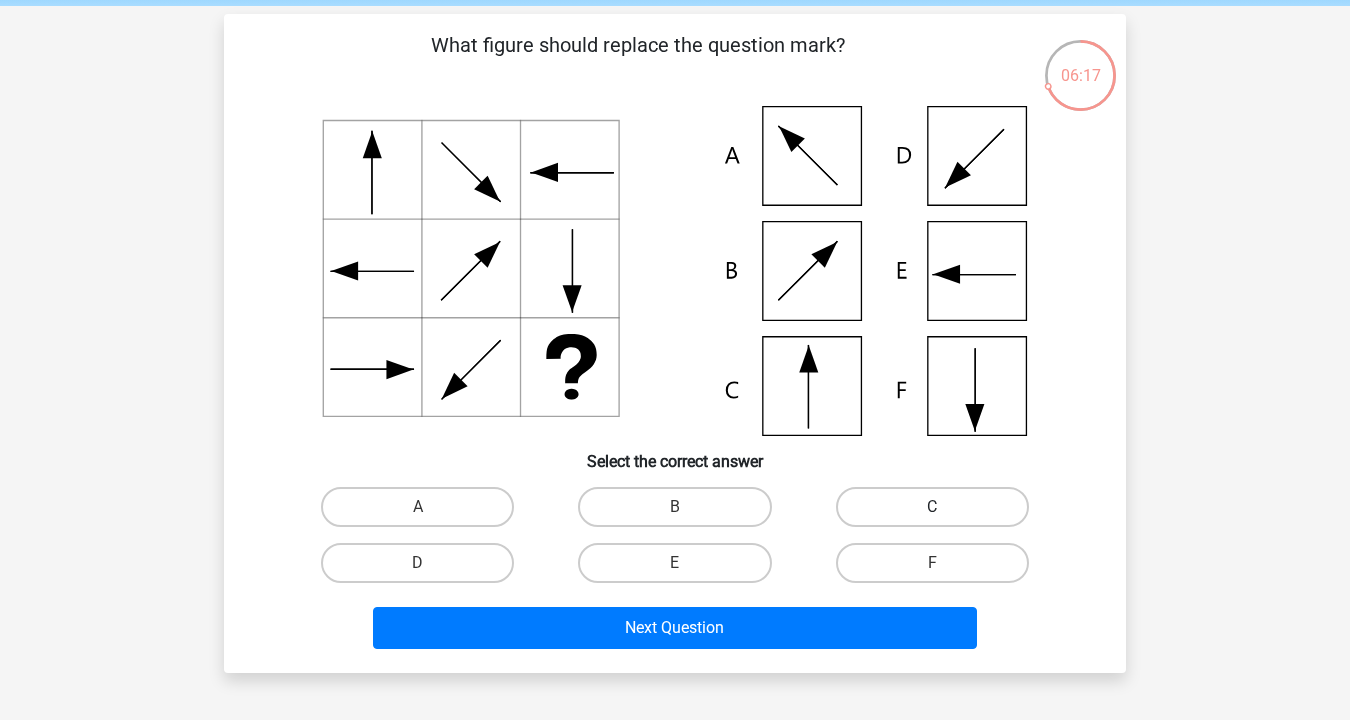 click on "C" at bounding box center [932, 507] 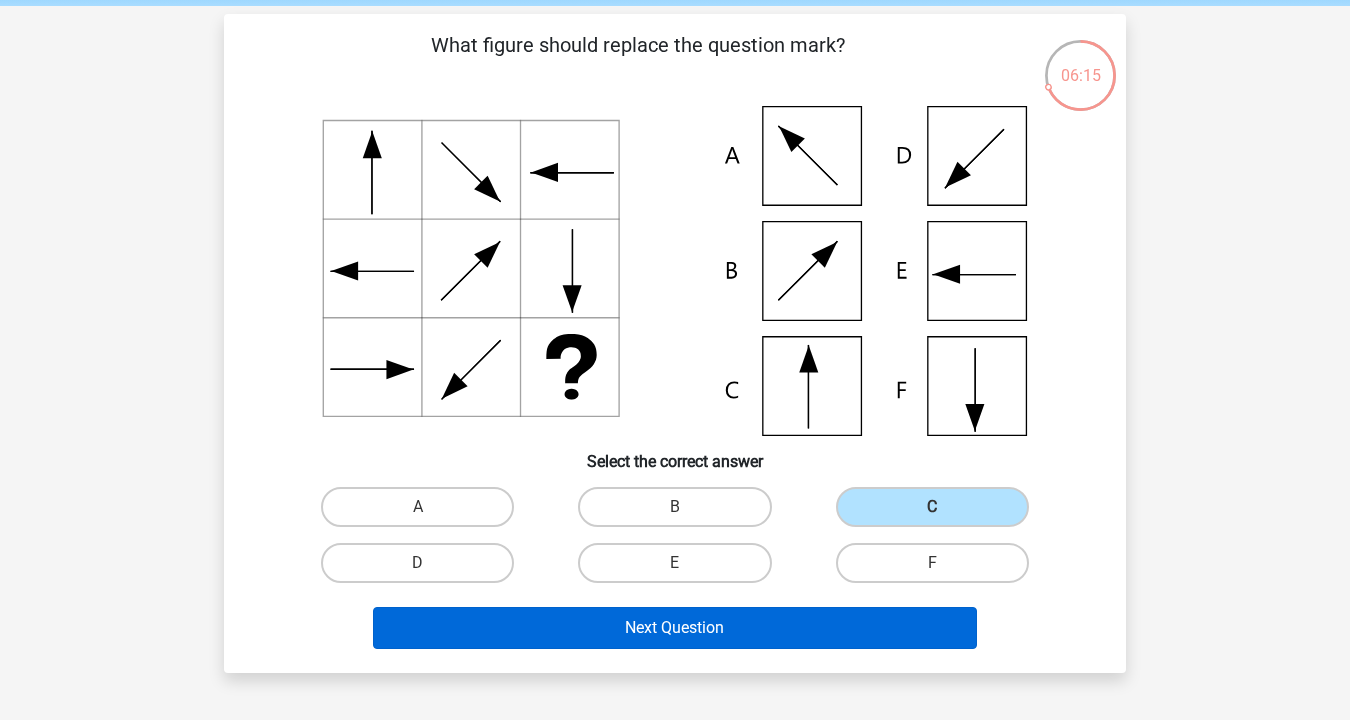 click on "Next Question" at bounding box center [675, 628] 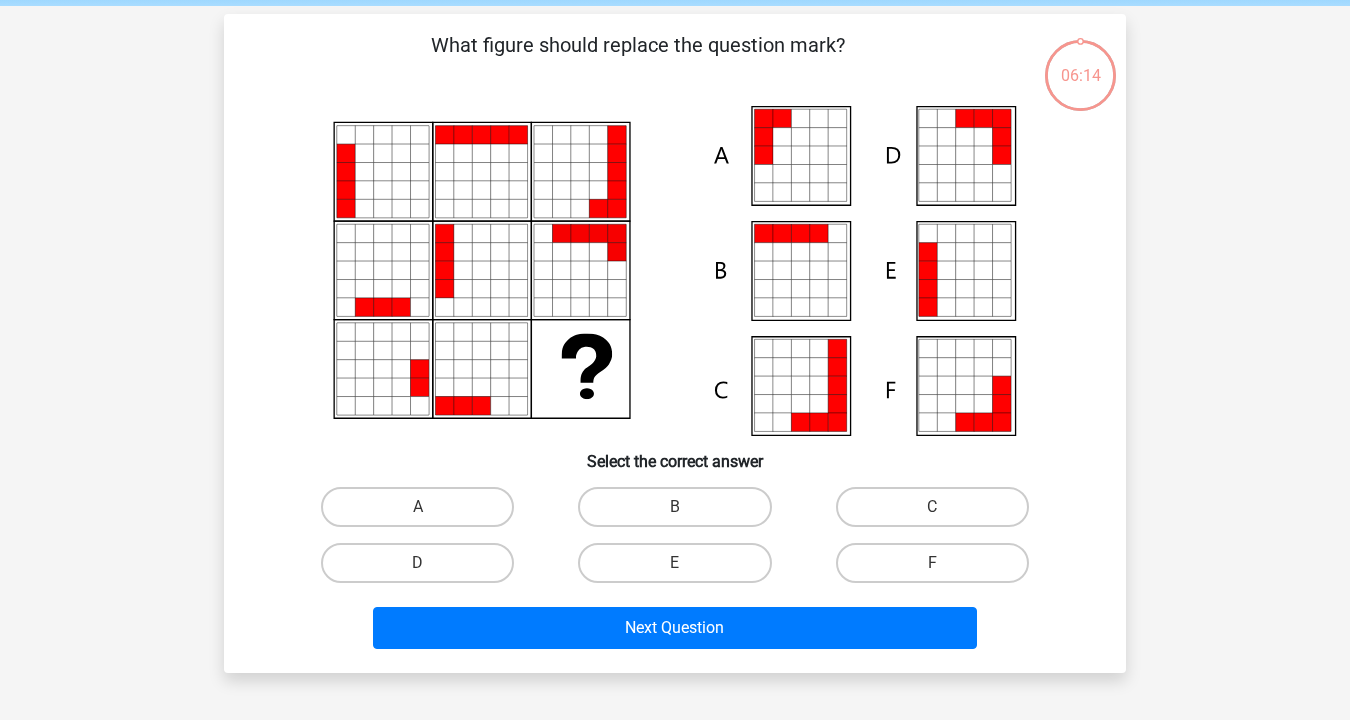 scroll, scrollTop: 92, scrollLeft: 0, axis: vertical 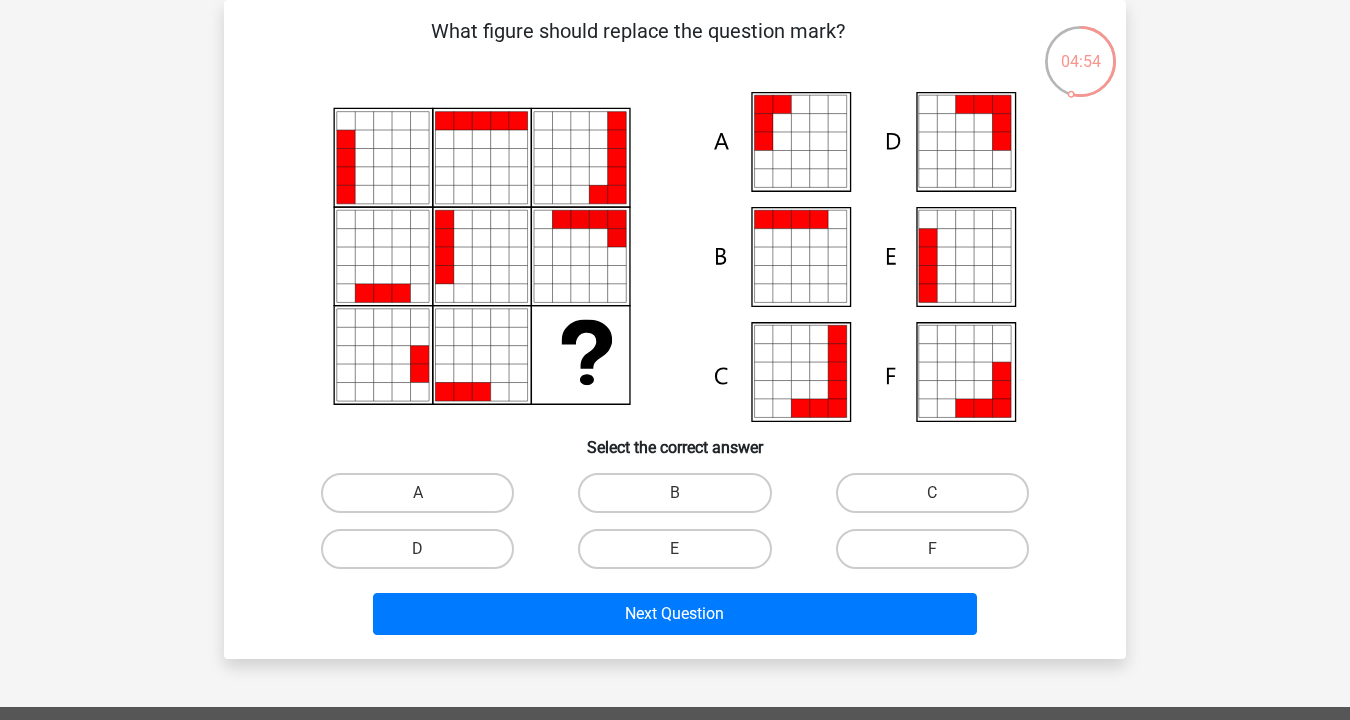 click 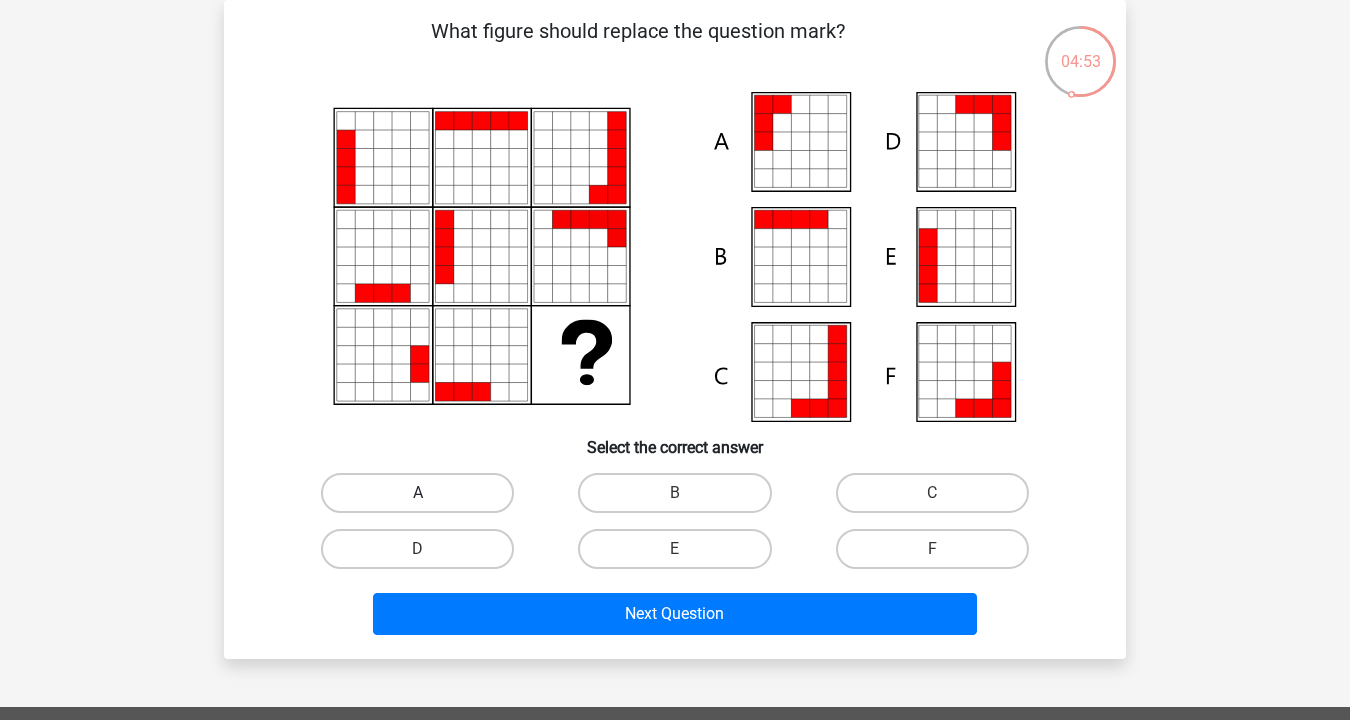click on "A" at bounding box center [417, 493] 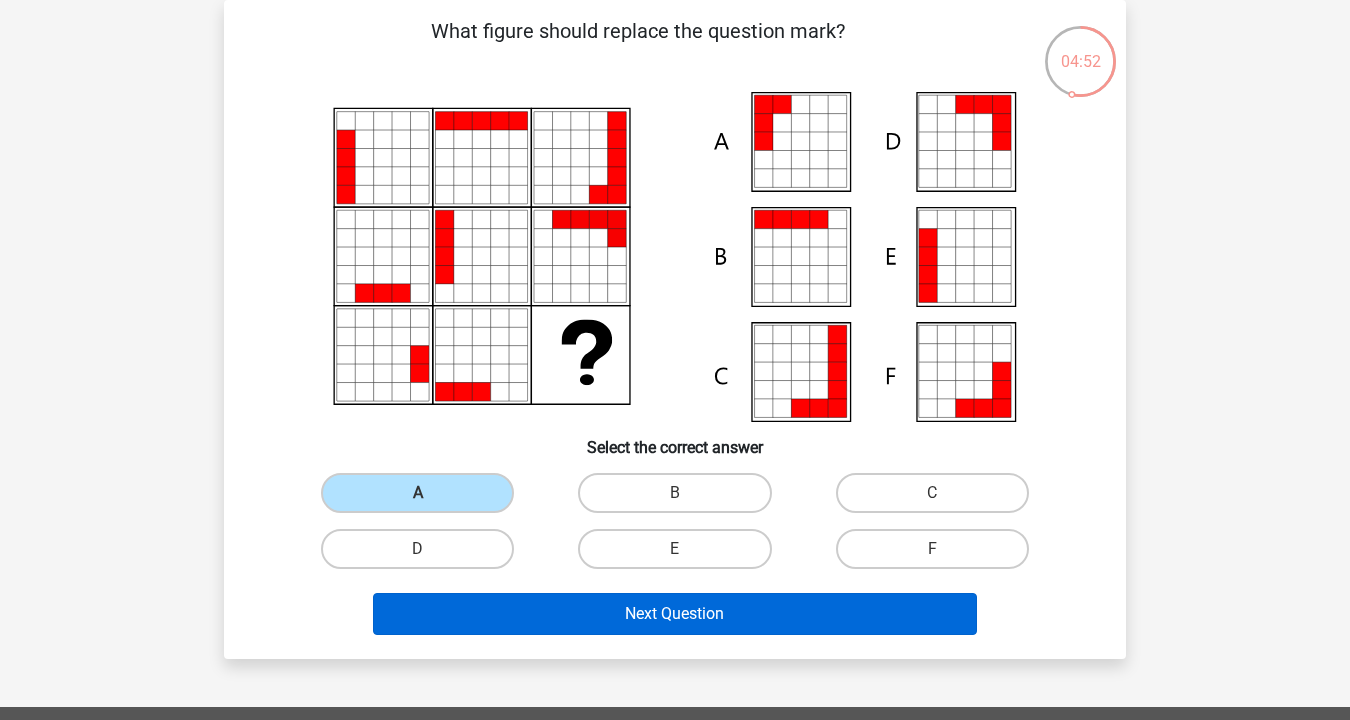 click on "Next Question" at bounding box center [675, 614] 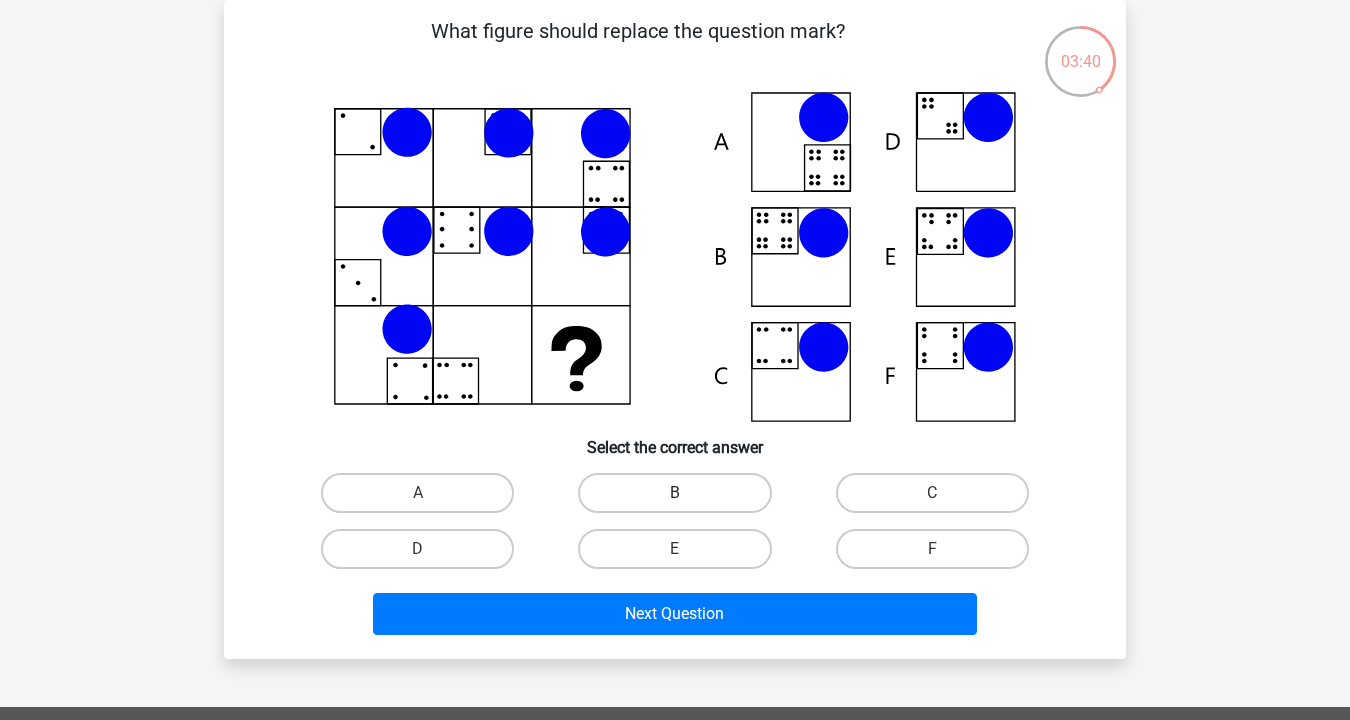 click on "B" at bounding box center (674, 493) 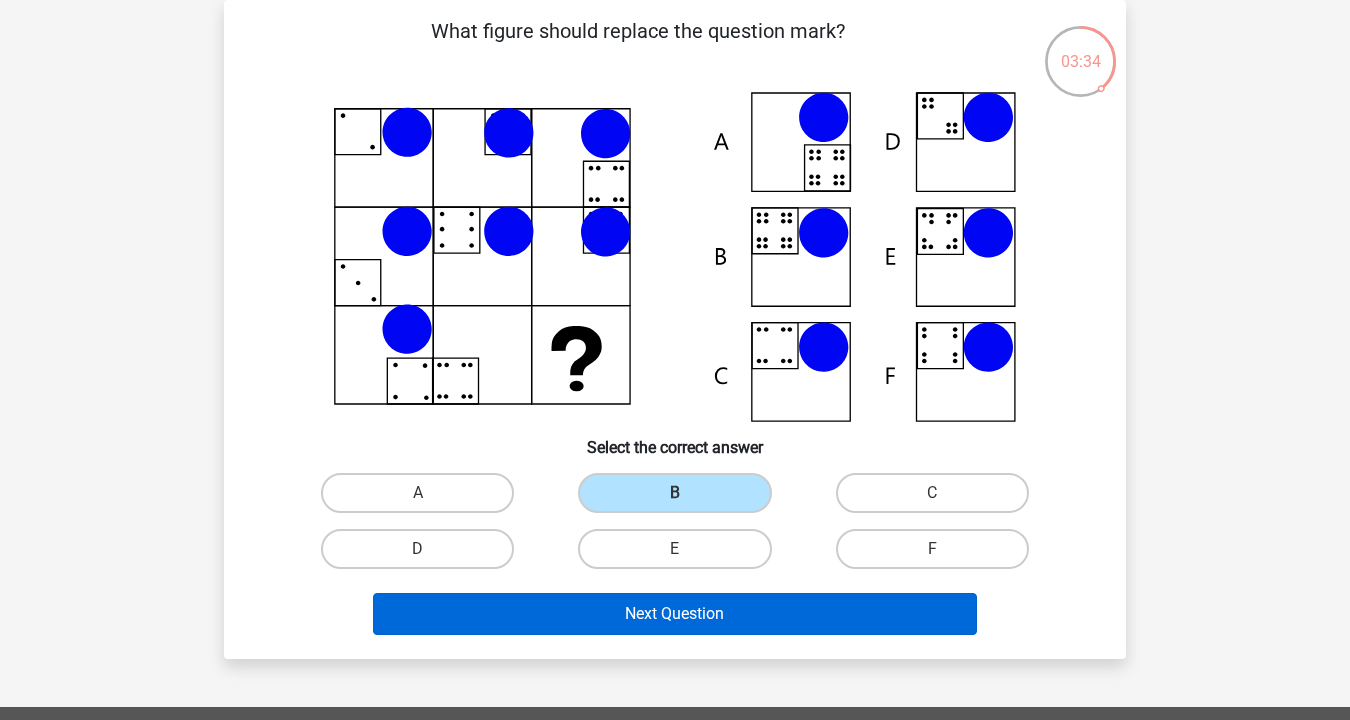 click on "Next Question" at bounding box center [675, 614] 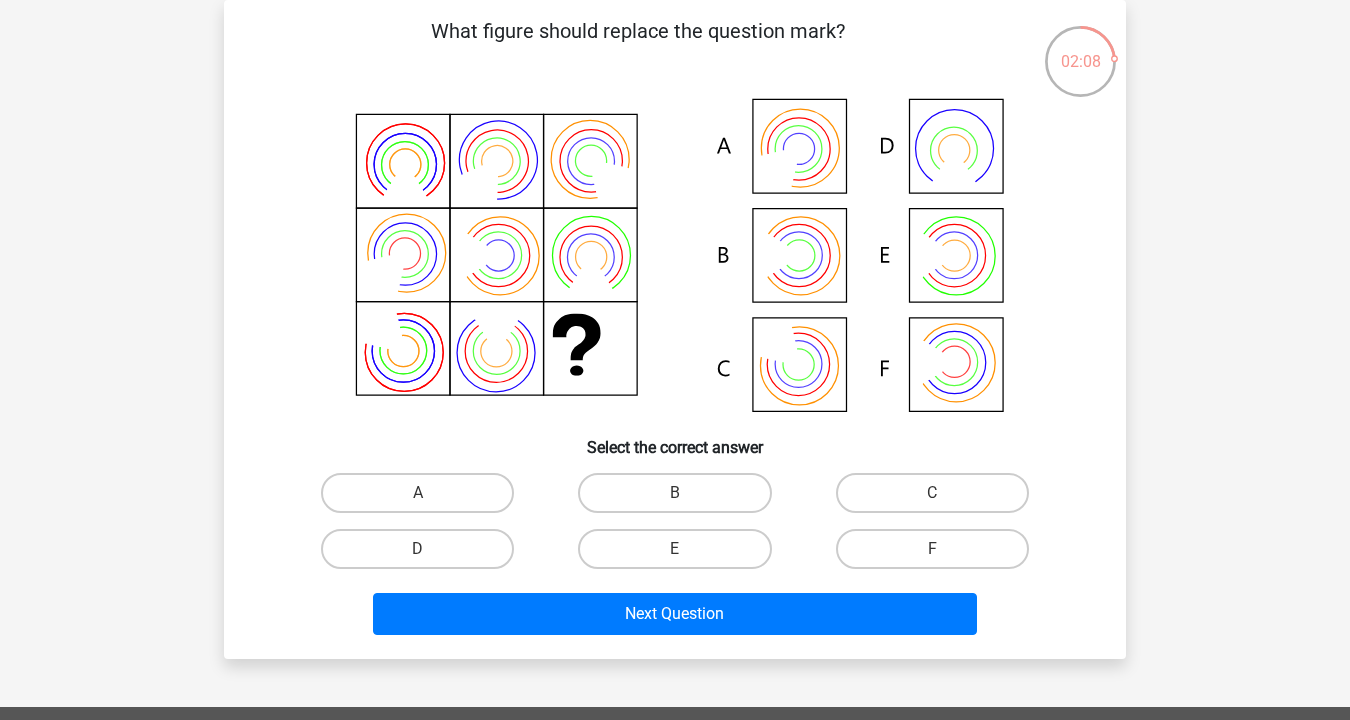 click 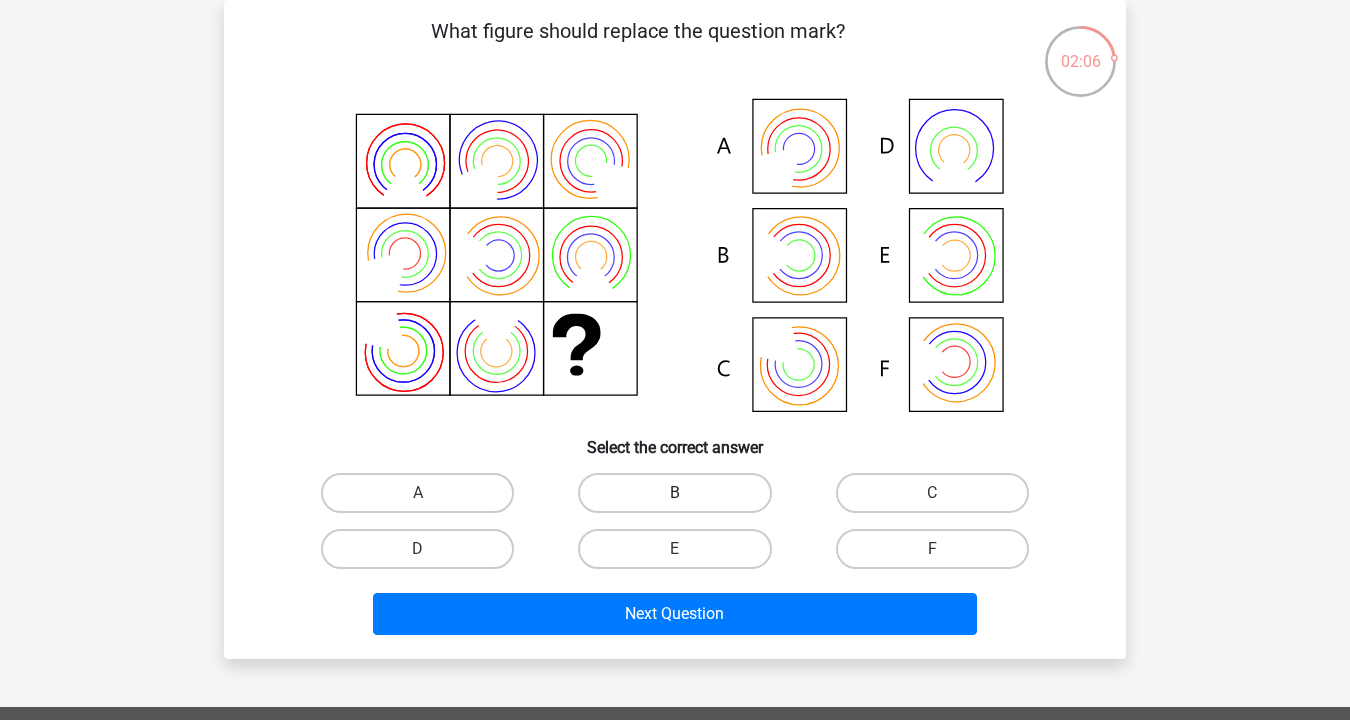 click on "B" at bounding box center (674, 493) 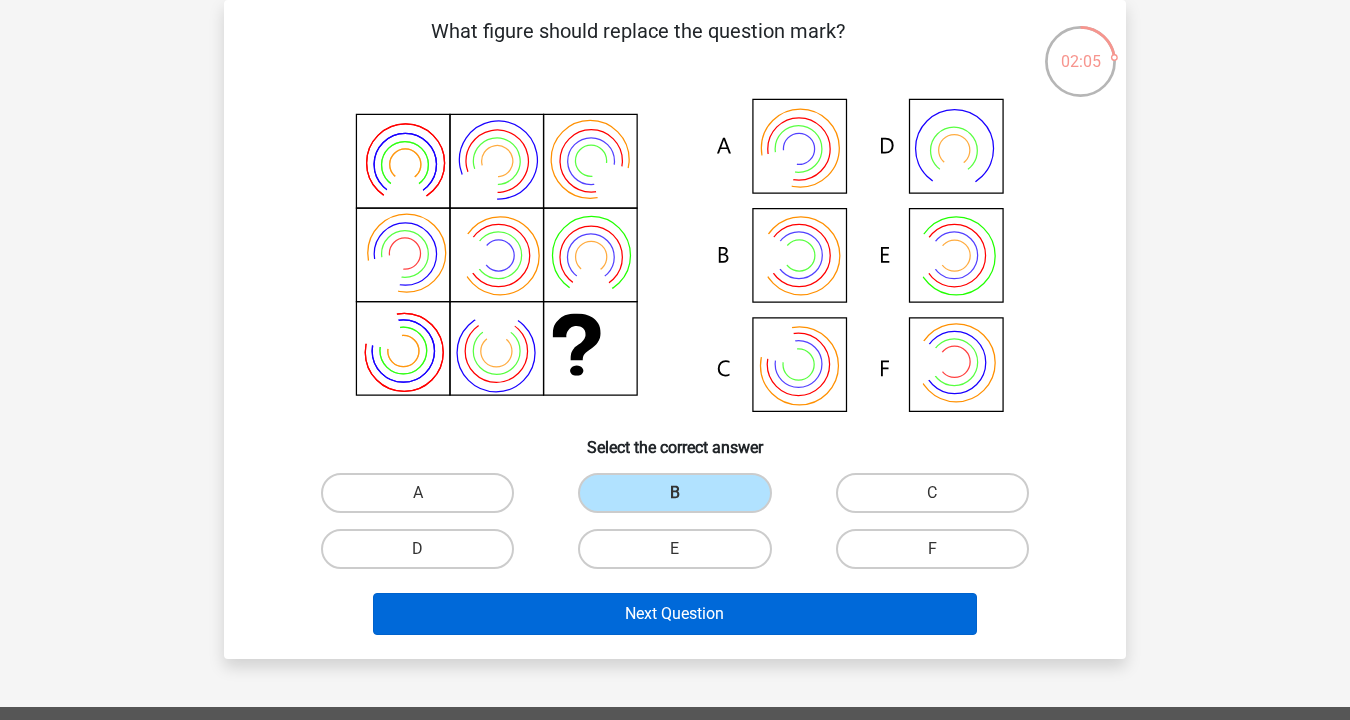 click on "Next Question" at bounding box center [675, 614] 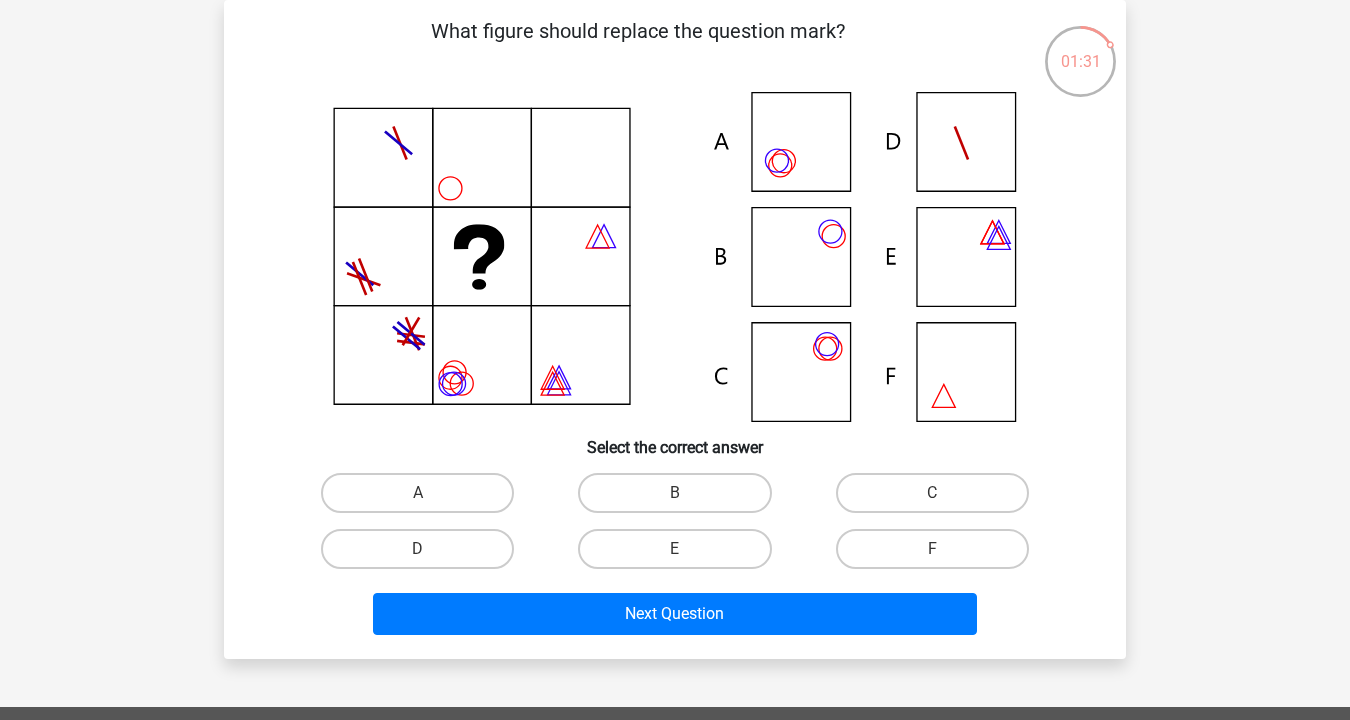 click 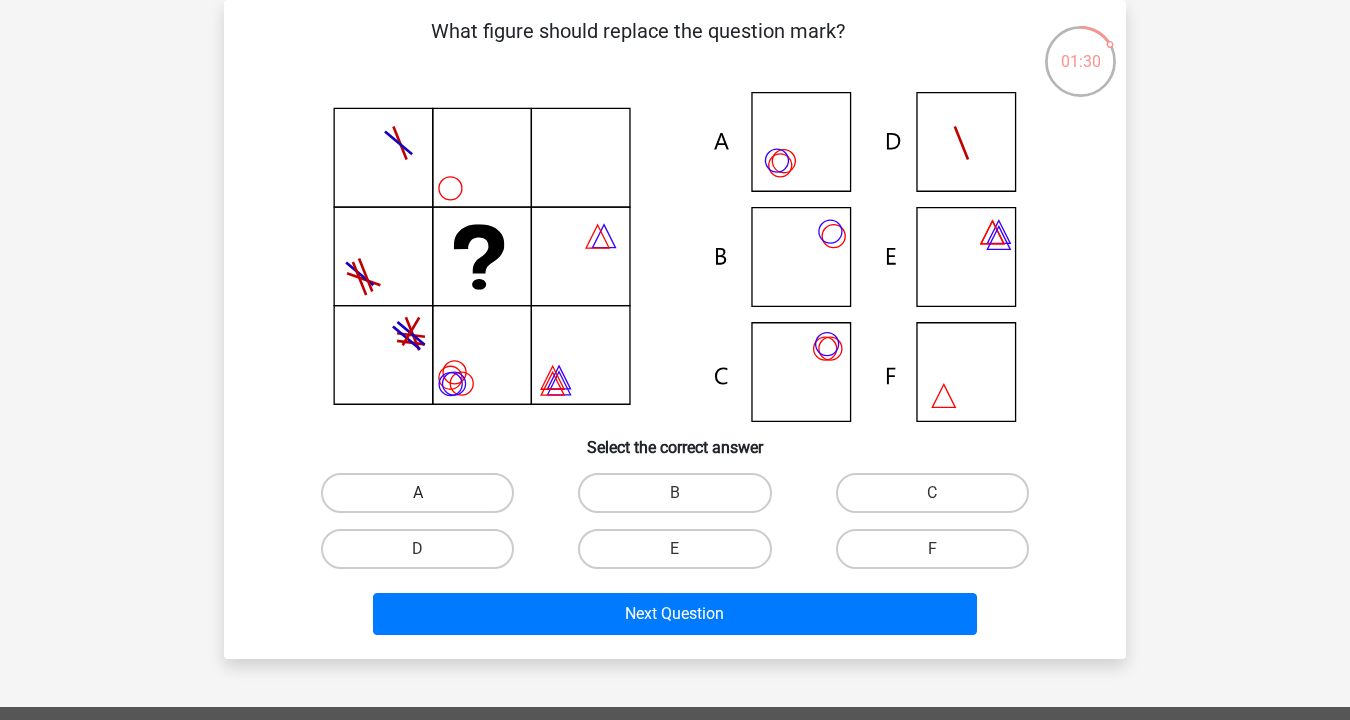 click on "A" at bounding box center [417, 493] 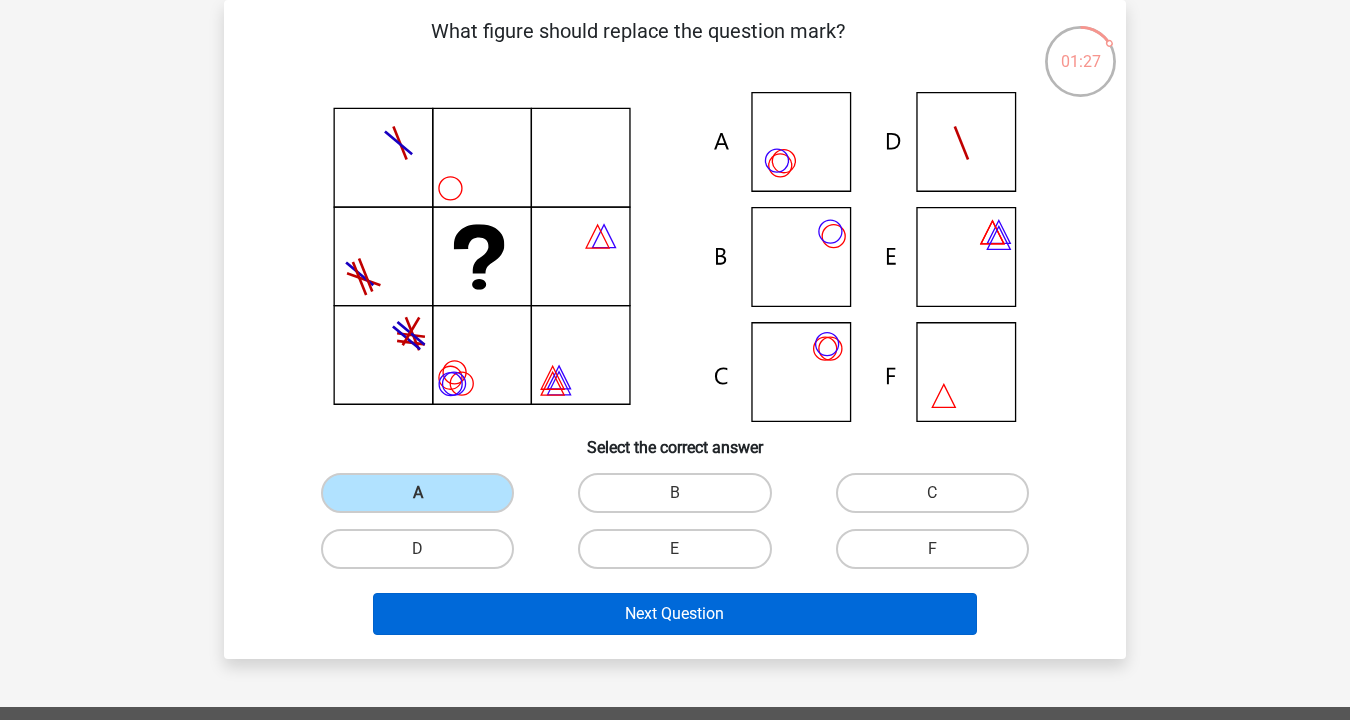 click on "Next Question" at bounding box center (675, 614) 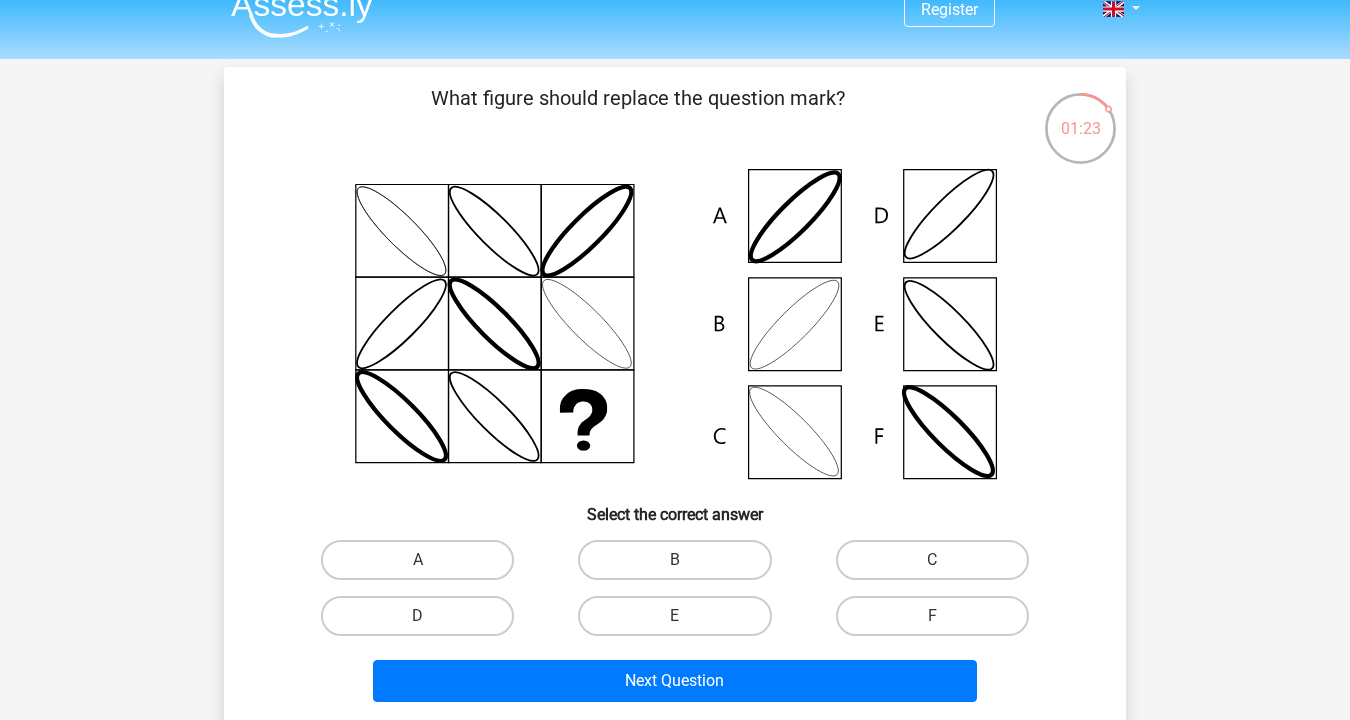 scroll, scrollTop: 62, scrollLeft: 0, axis: vertical 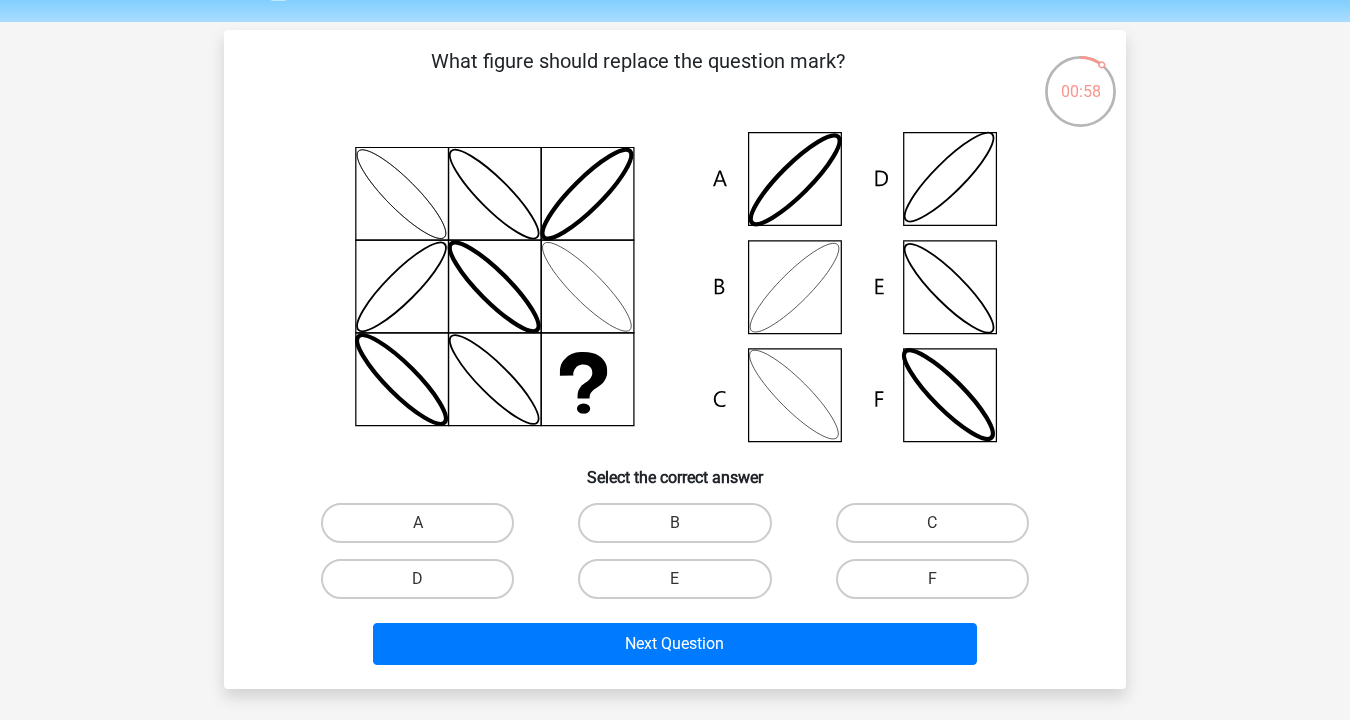 click 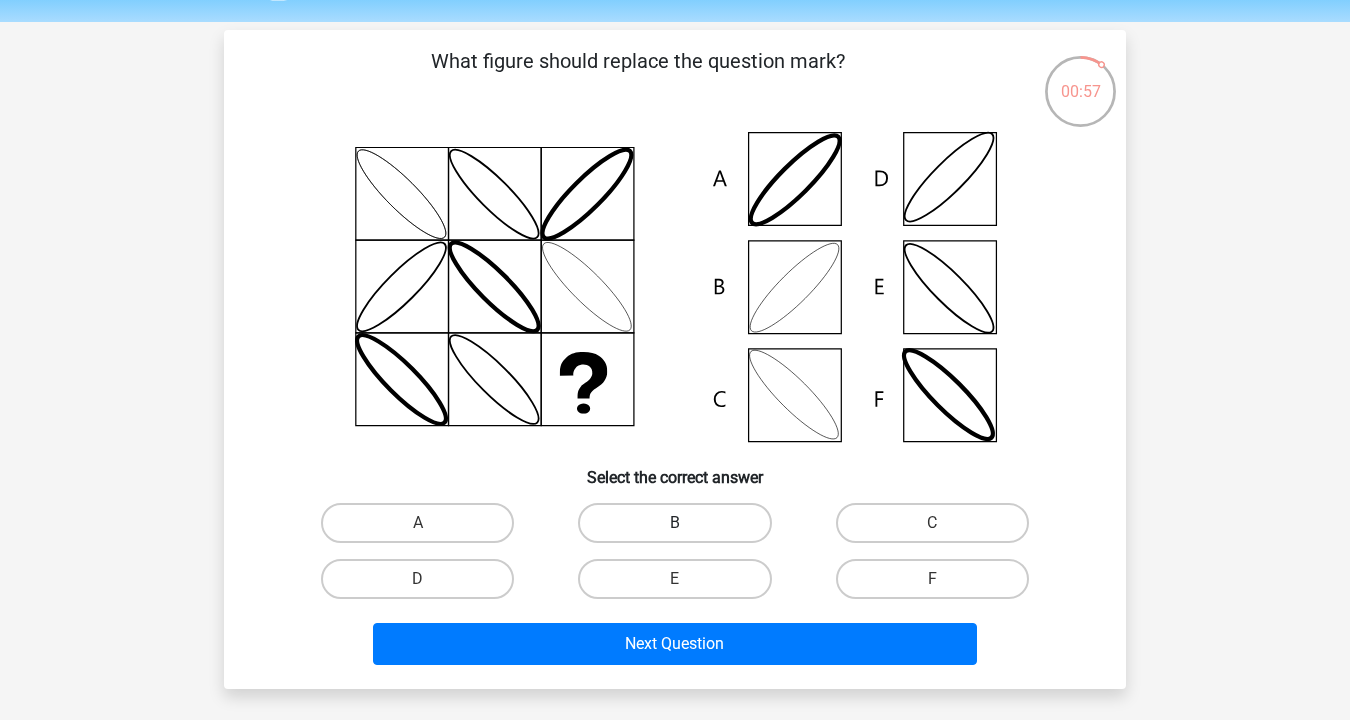 click on "B" at bounding box center [674, 523] 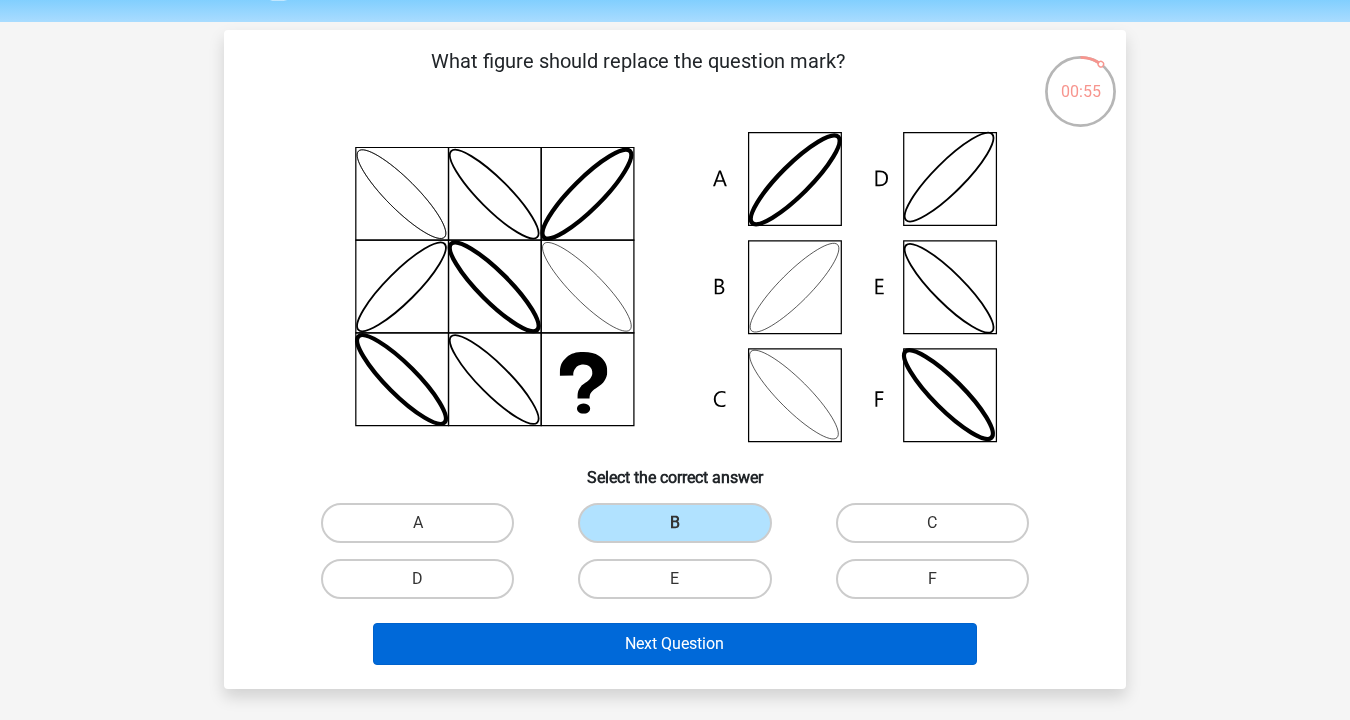 click on "Next Question" at bounding box center [675, 644] 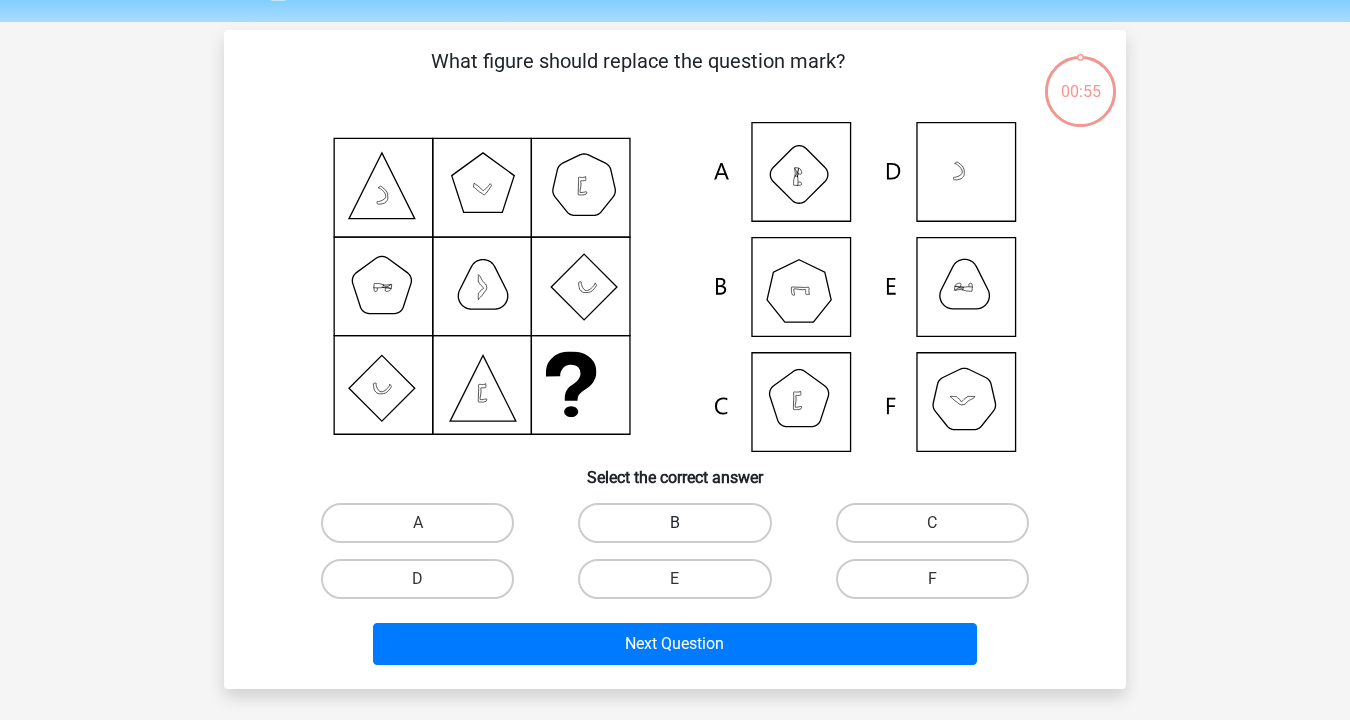 scroll, scrollTop: 92, scrollLeft: 0, axis: vertical 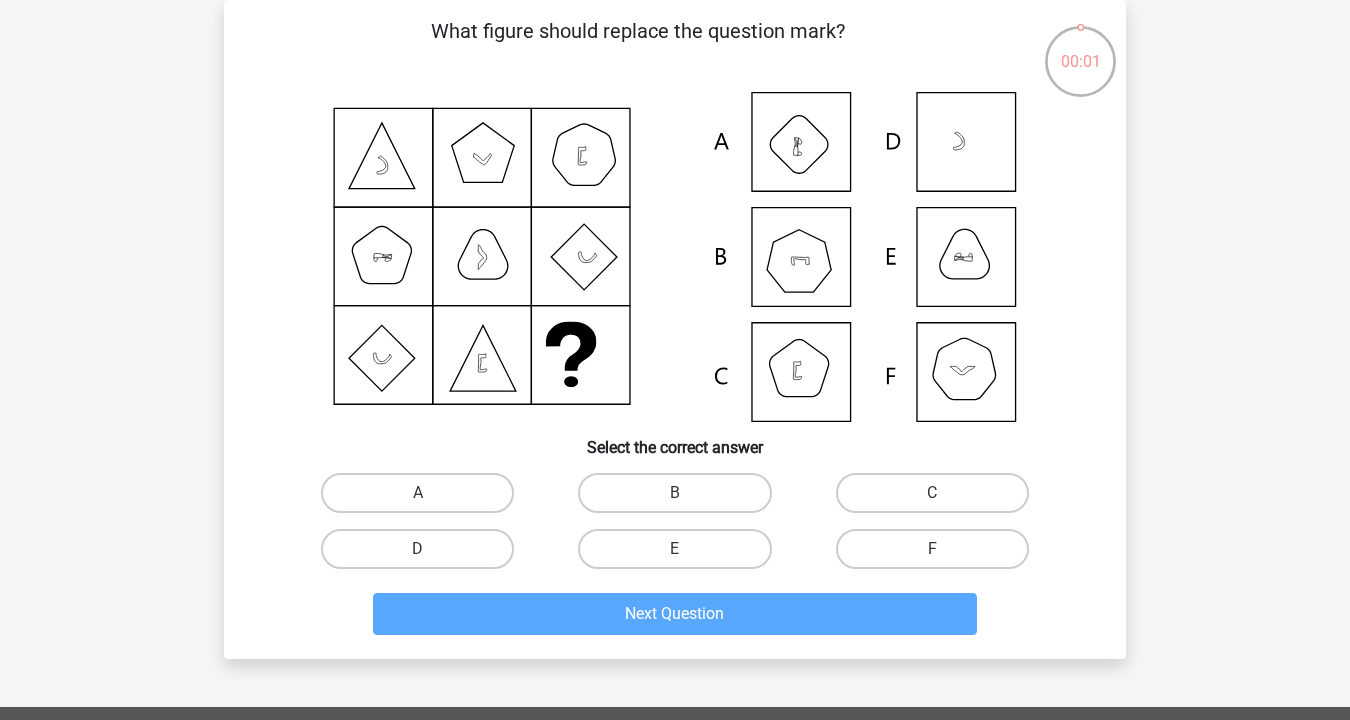 click 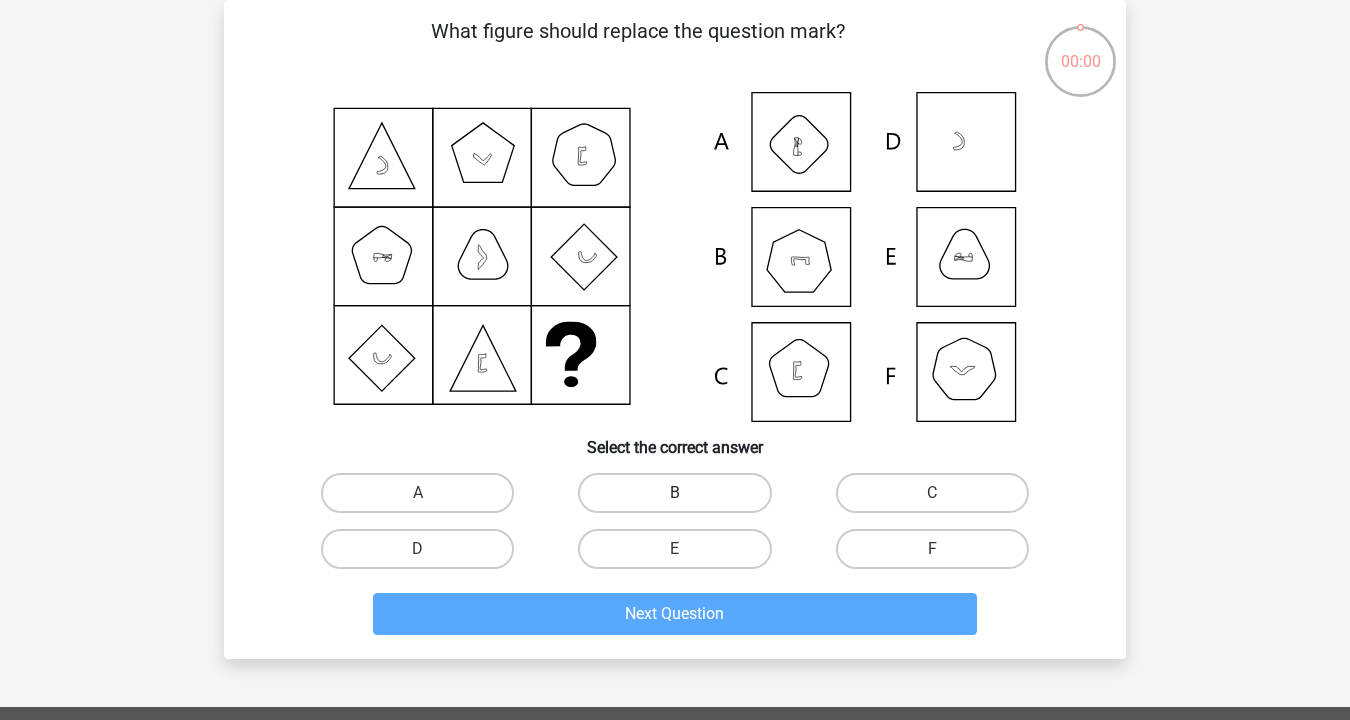 click on "B" at bounding box center [674, 493] 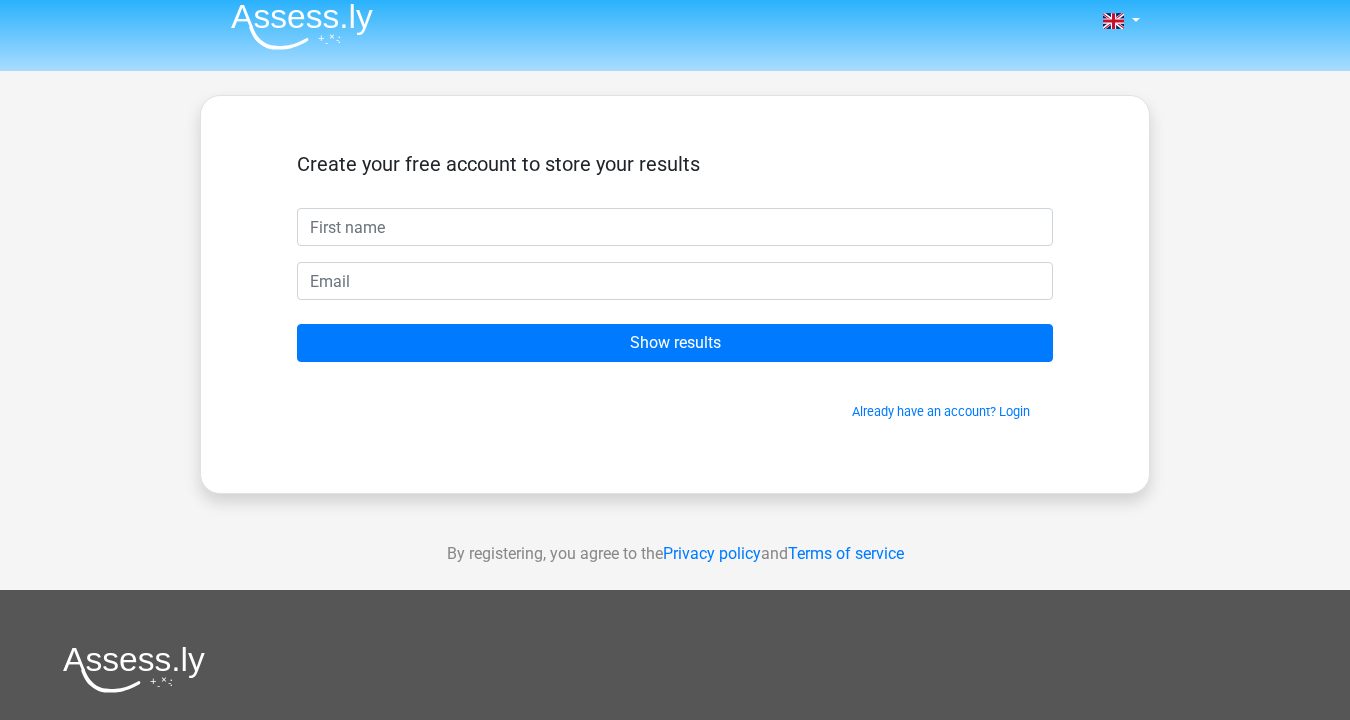 scroll, scrollTop: 0, scrollLeft: 0, axis: both 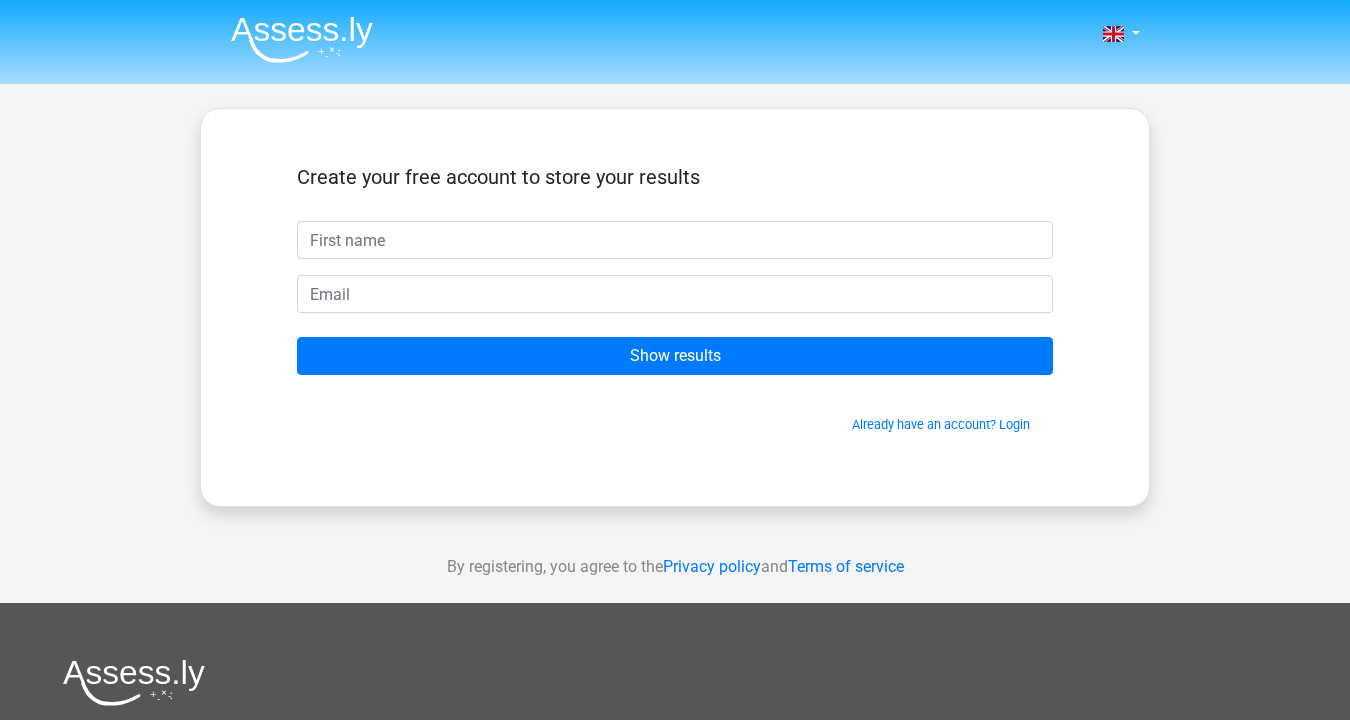 click at bounding box center [302, 39] 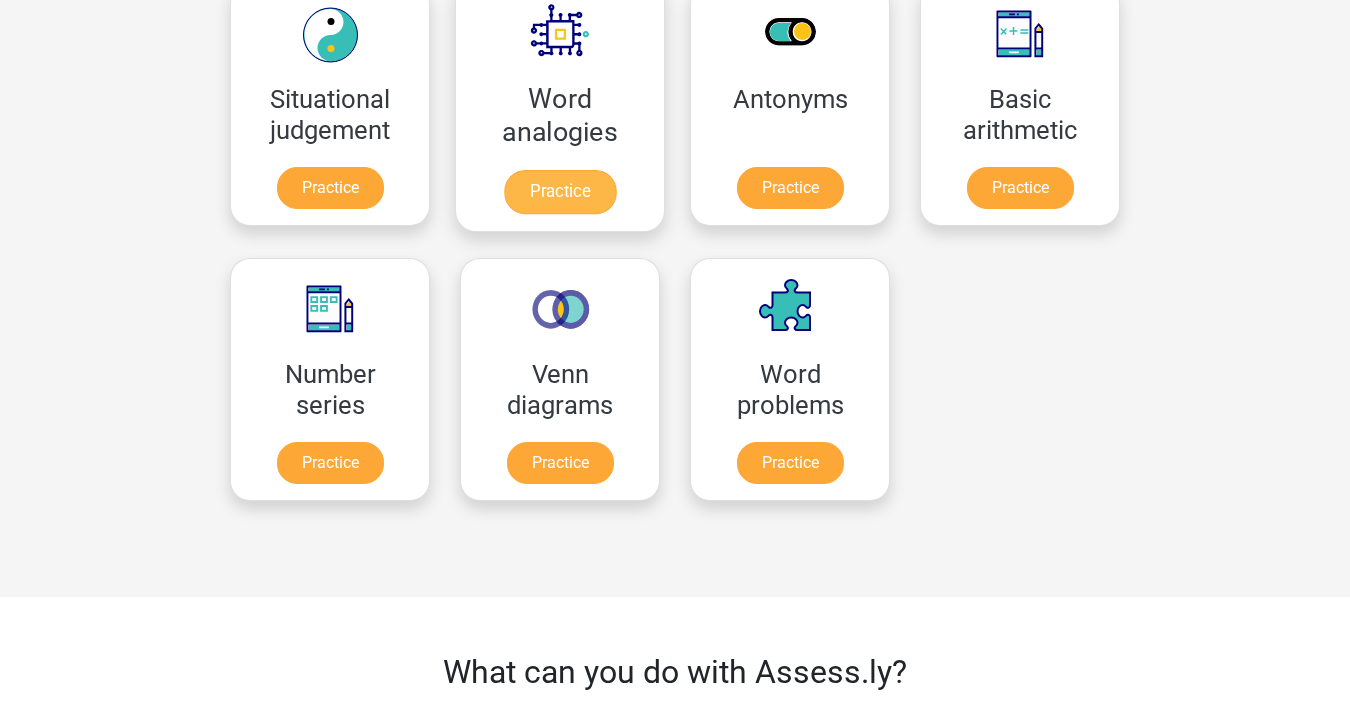 scroll, scrollTop: 579, scrollLeft: 0, axis: vertical 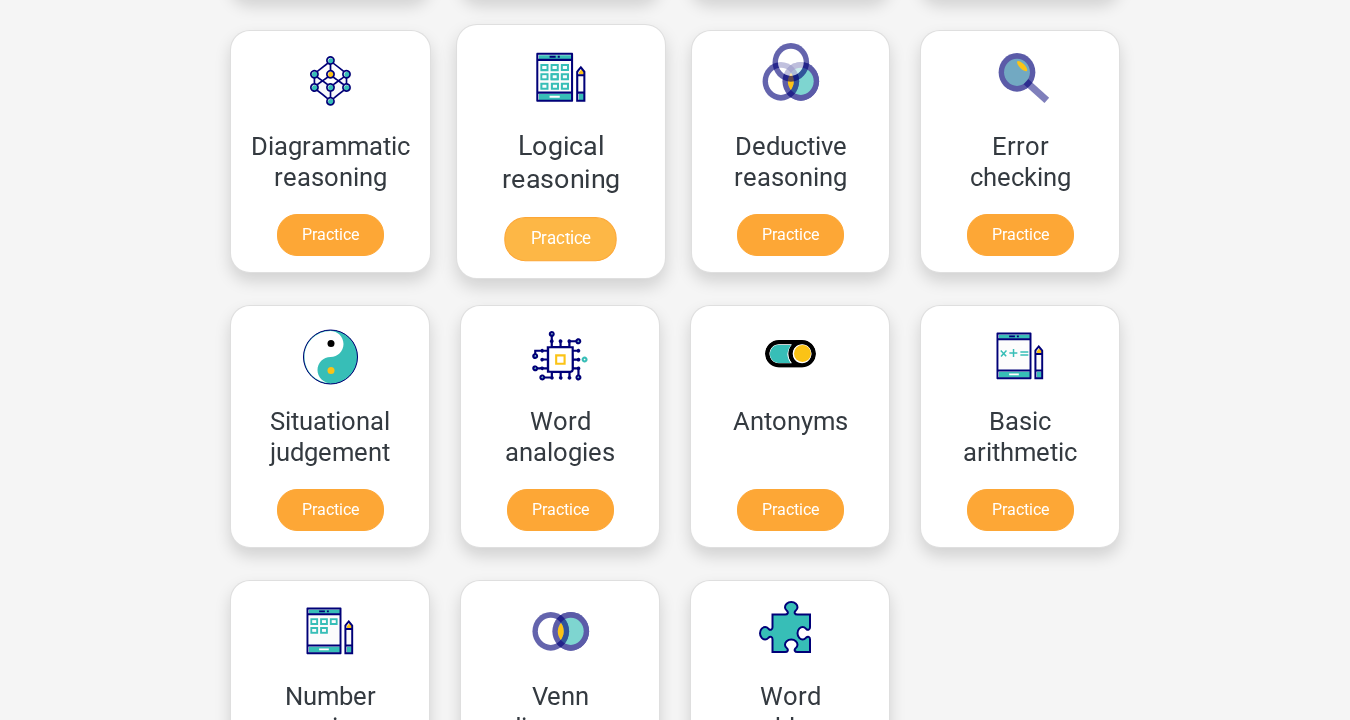 click on "Practice" at bounding box center (561, 239) 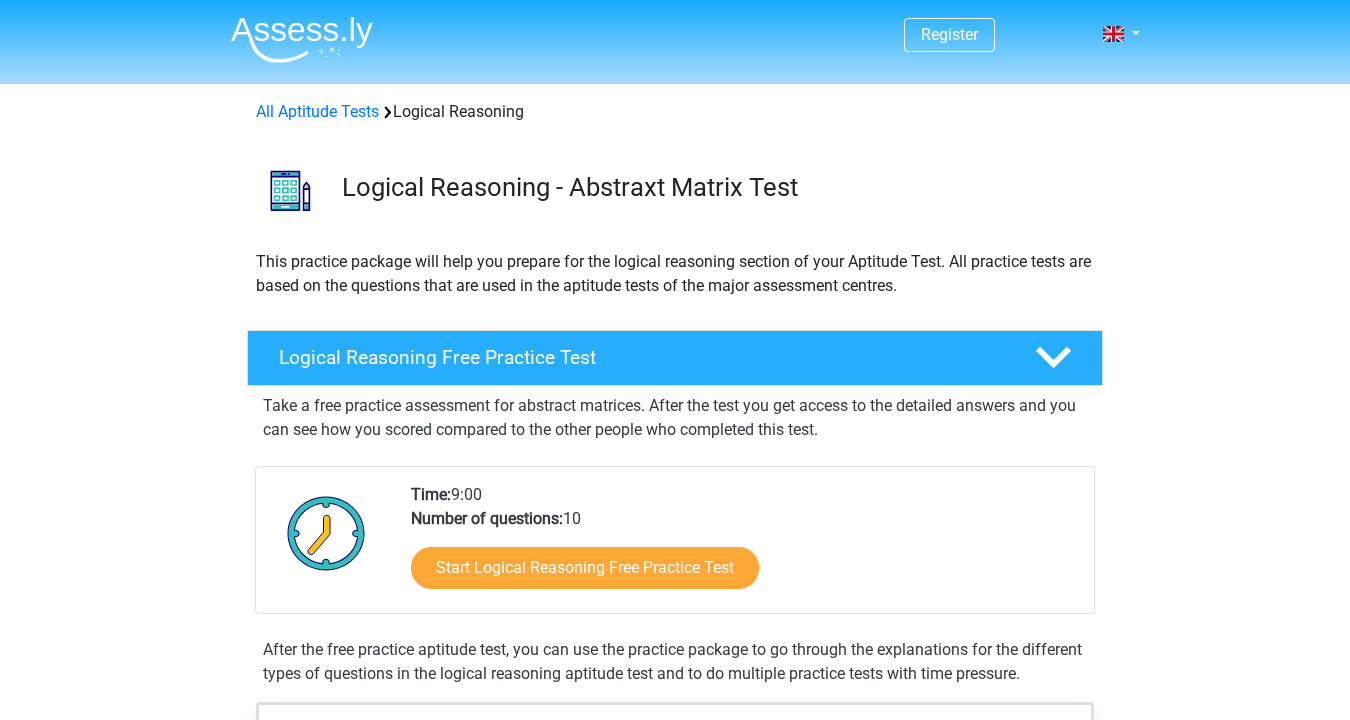 scroll, scrollTop: 333, scrollLeft: 0, axis: vertical 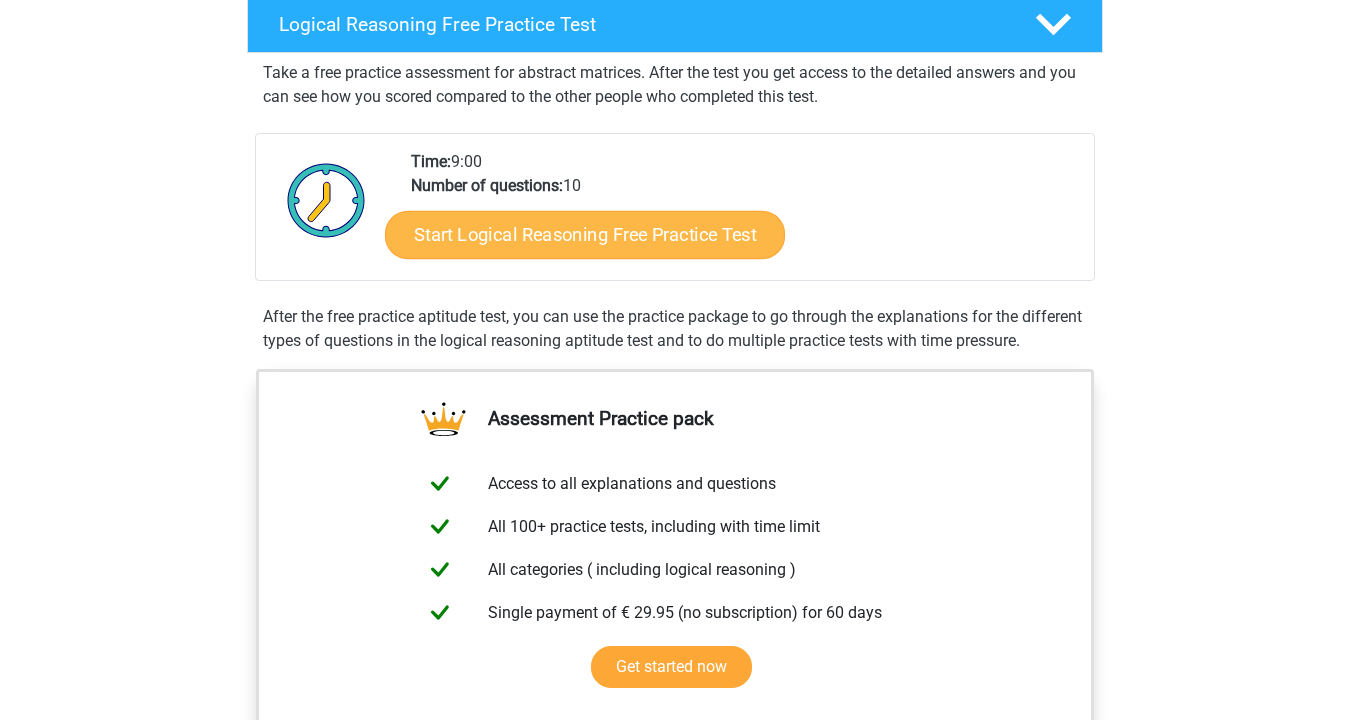 click on "Start Logical Reasoning
Free Practice Test" at bounding box center [585, 234] 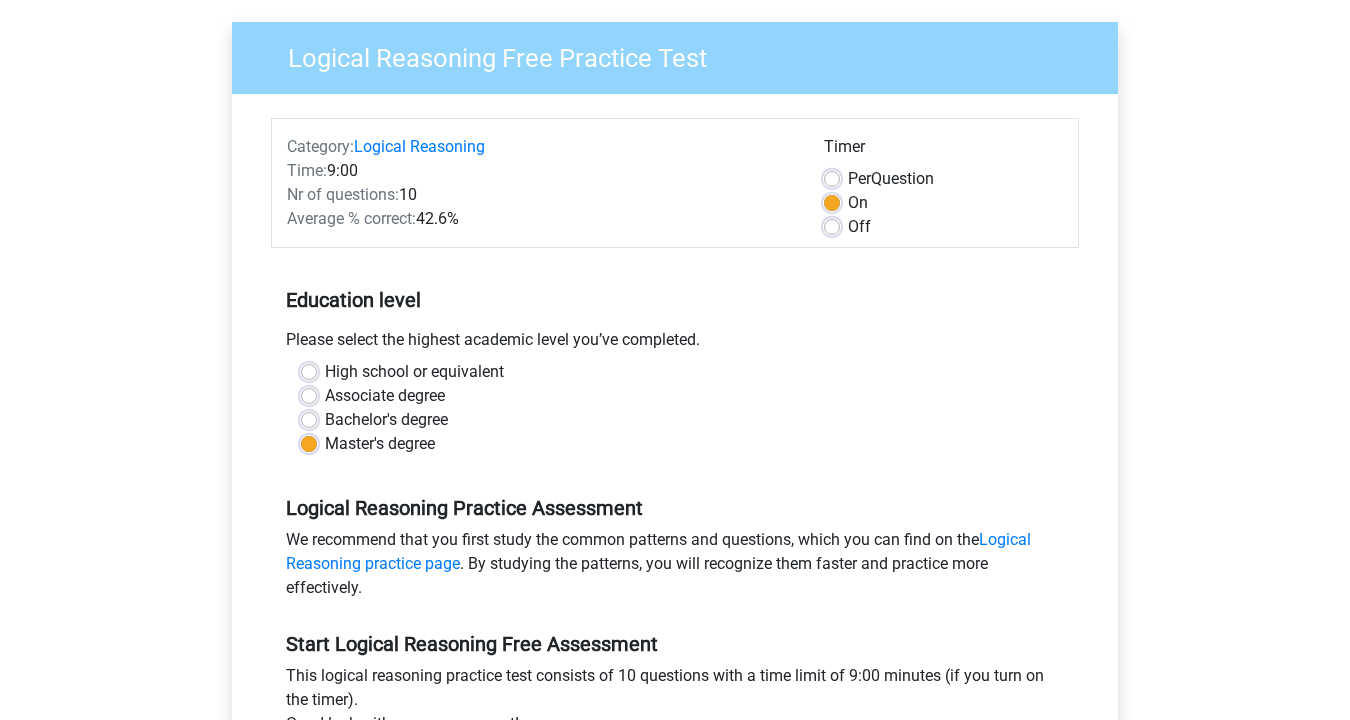 scroll, scrollTop: 451, scrollLeft: 0, axis: vertical 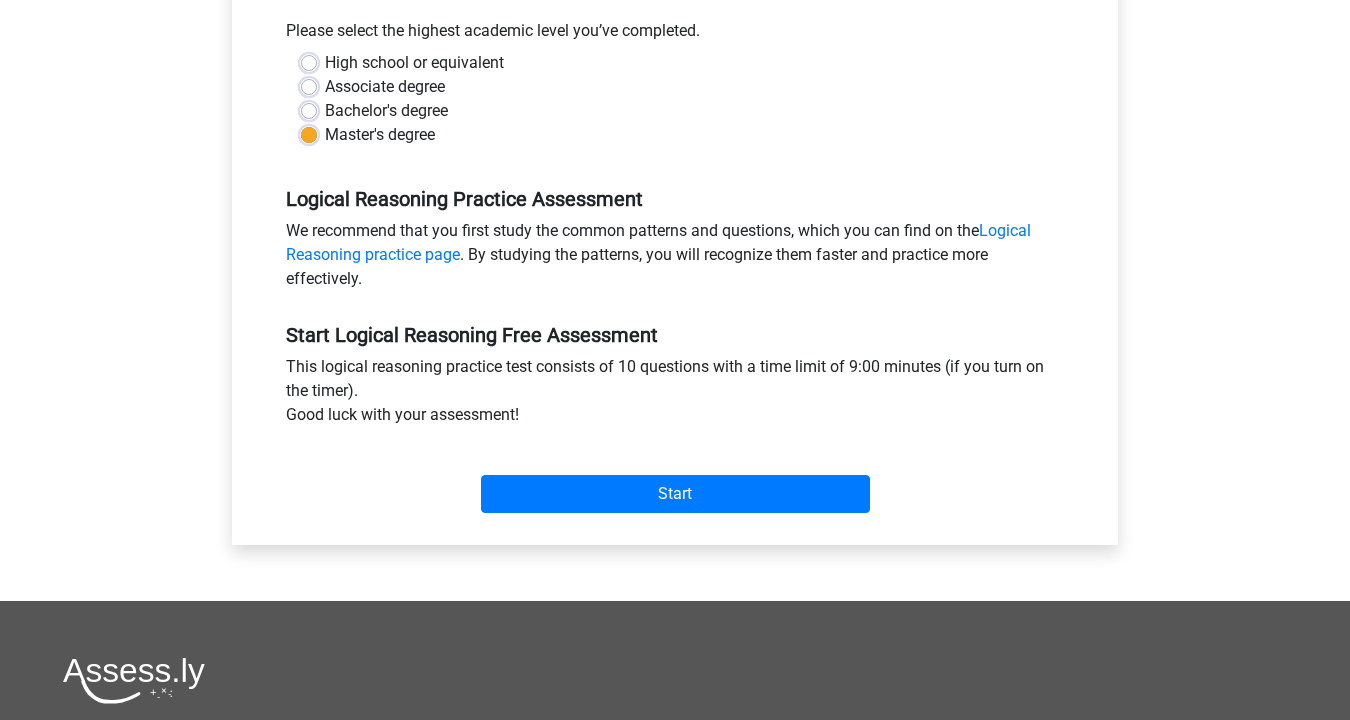 click on "Category:  Logical Reasoning
Time:  [TIME]
Nr of questions:
10
Average % correct:
42.6%
Timer
Per  Question
On
Off" at bounding box center (675, 165) 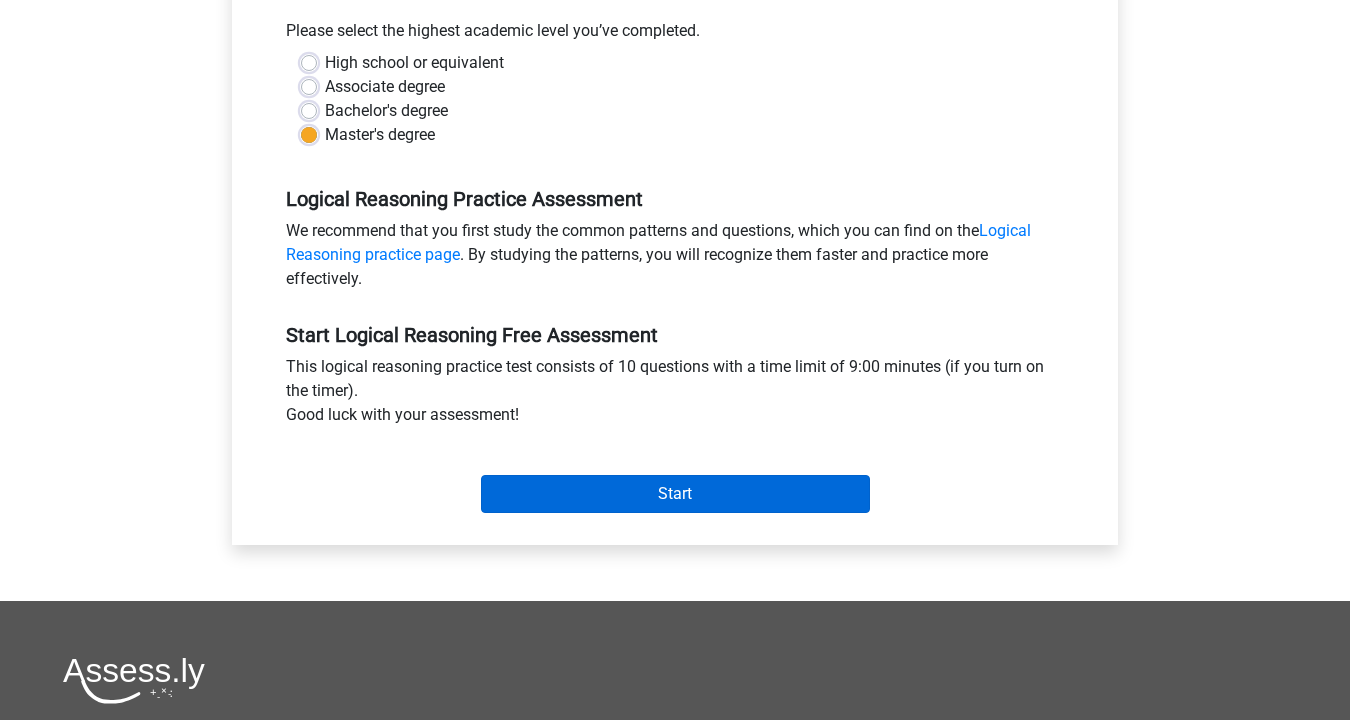 click on "Start" at bounding box center (675, 494) 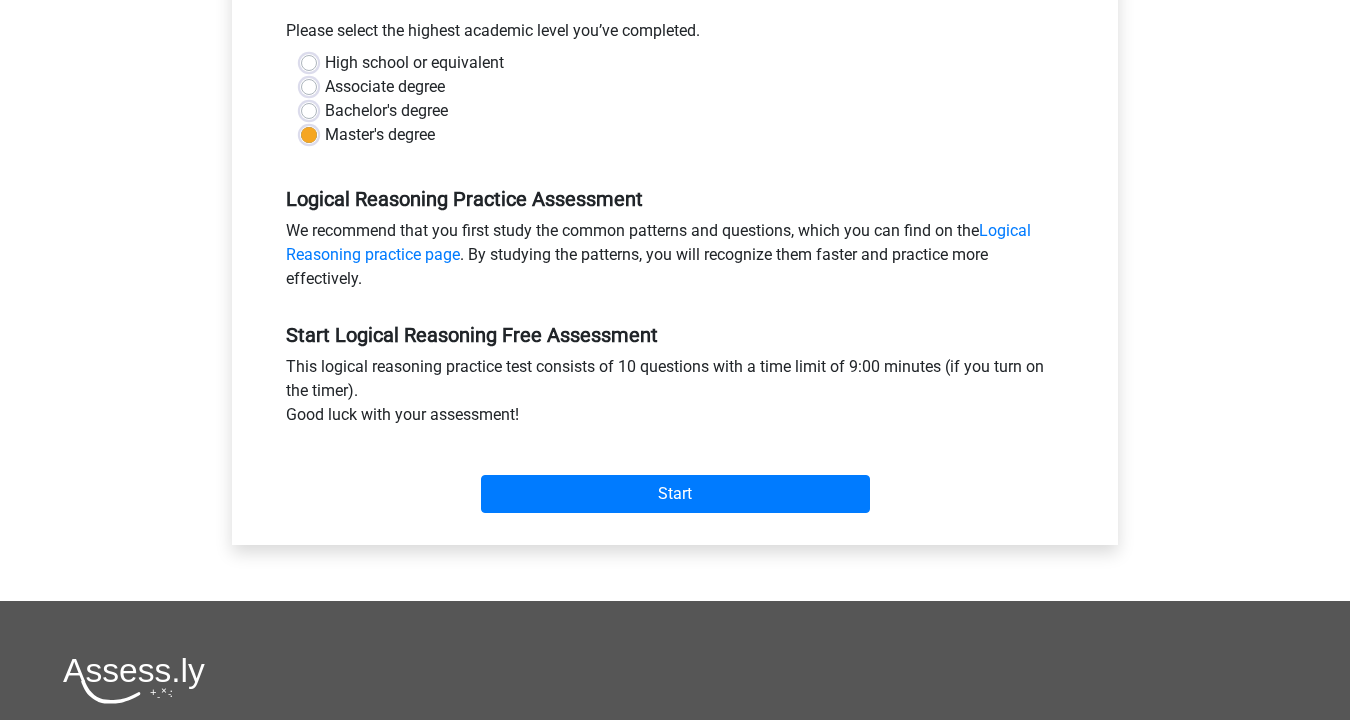click on "High school or equivalent" at bounding box center [414, 63] 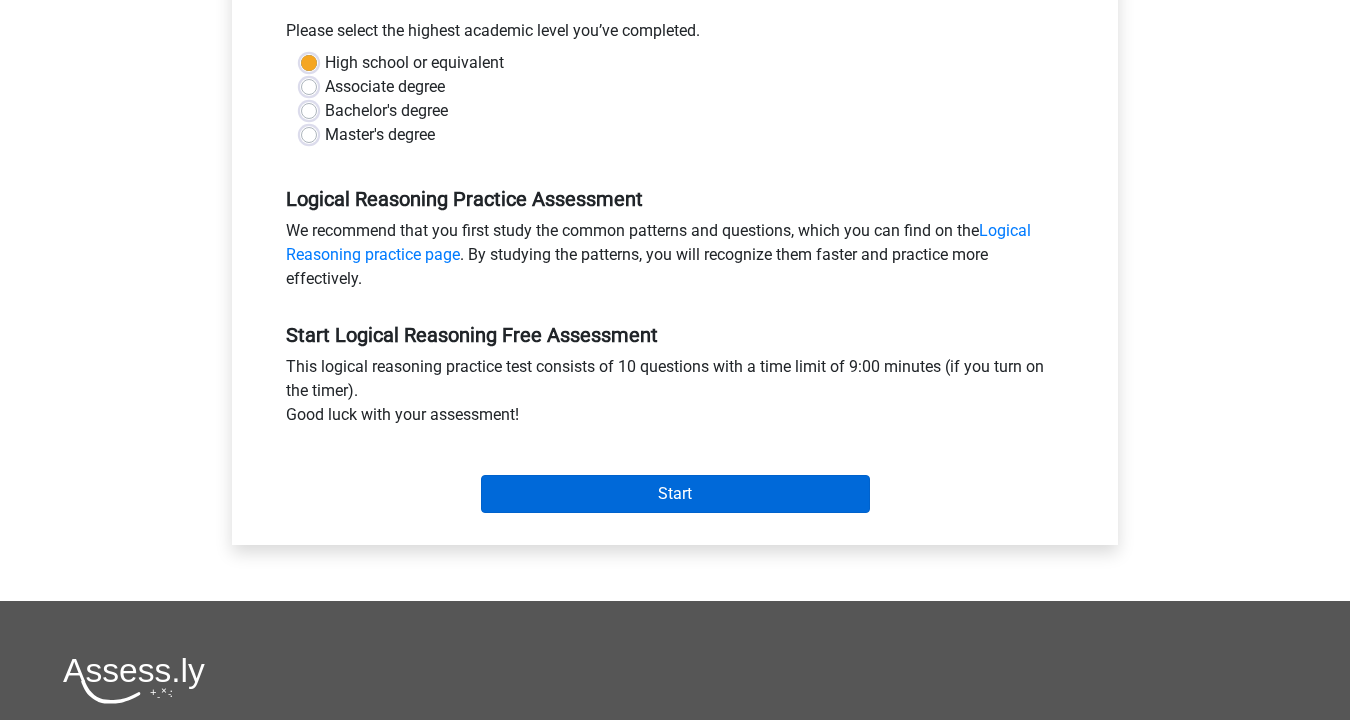click on "Start" at bounding box center [675, 494] 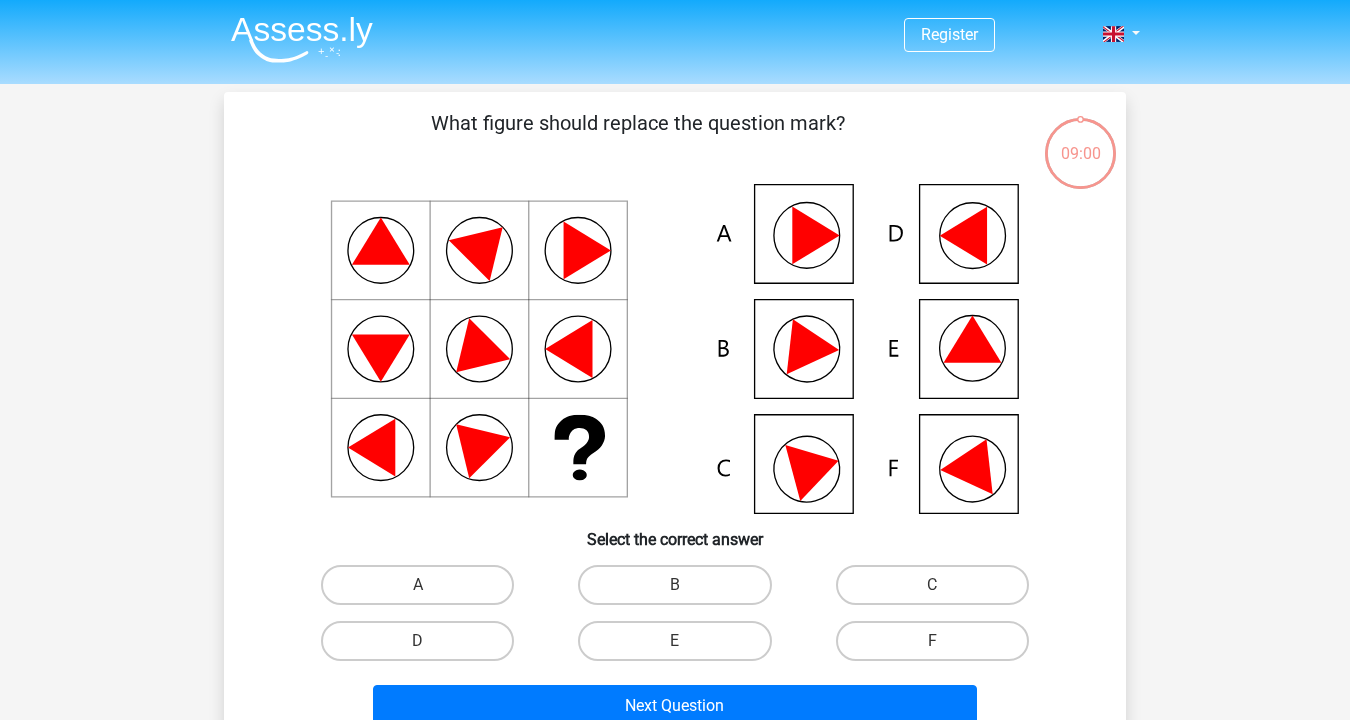 scroll, scrollTop: 291, scrollLeft: 0, axis: vertical 